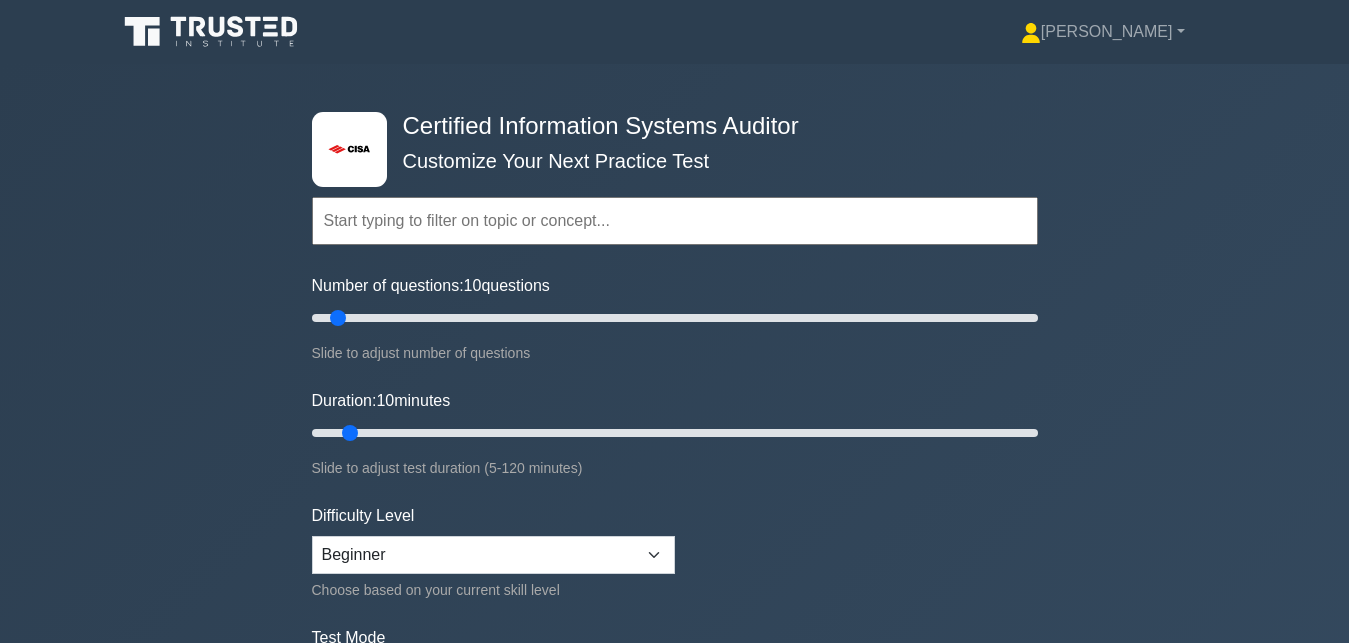 scroll, scrollTop: 0, scrollLeft: 0, axis: both 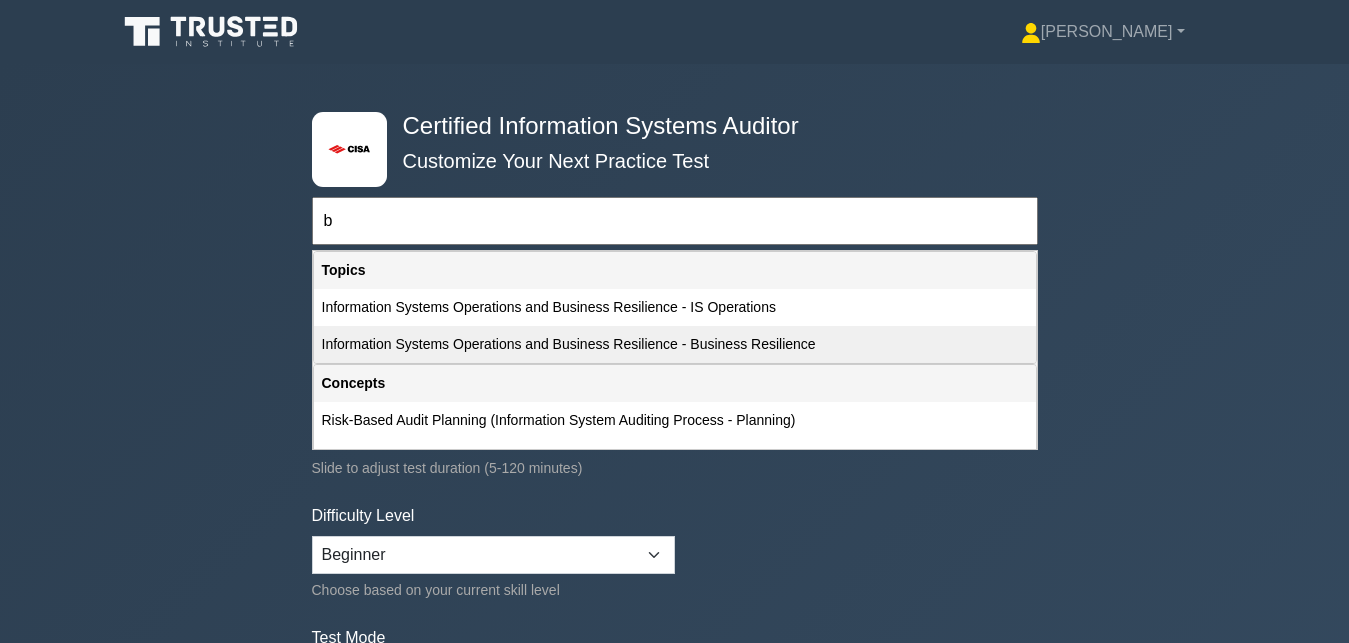 click on "Information Systems Operations and Business Resilience - Business Resilience" at bounding box center (675, 344) 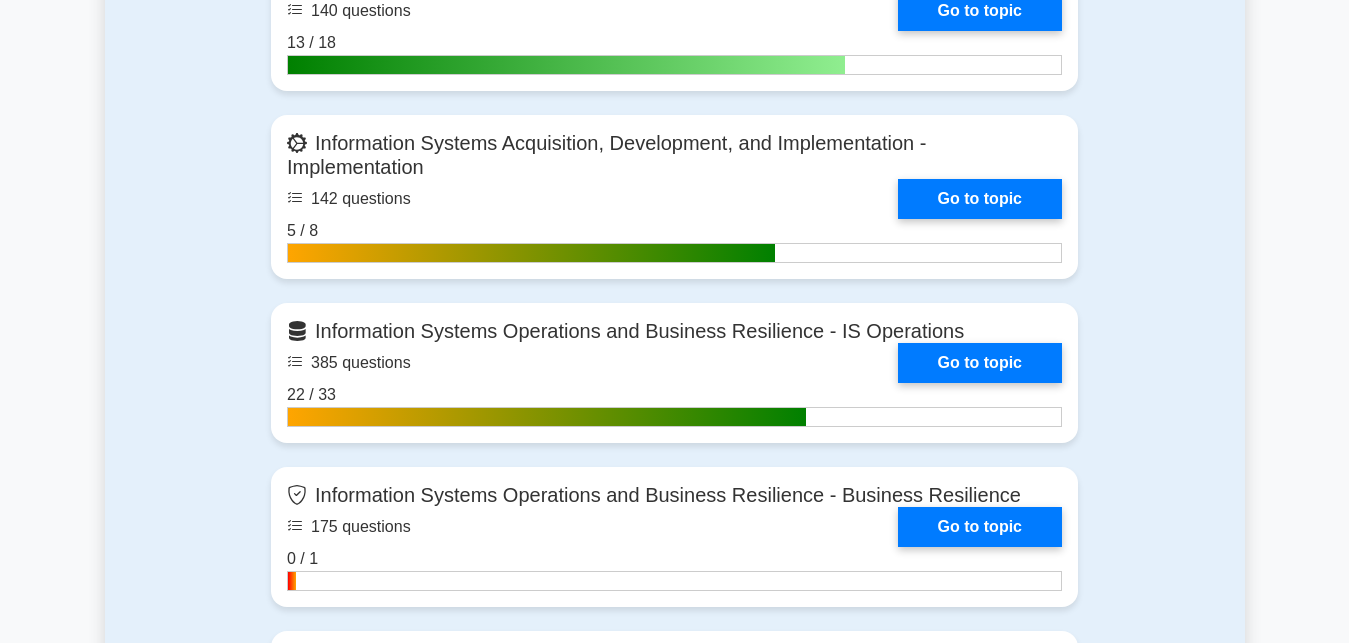 scroll, scrollTop: 1632, scrollLeft: 0, axis: vertical 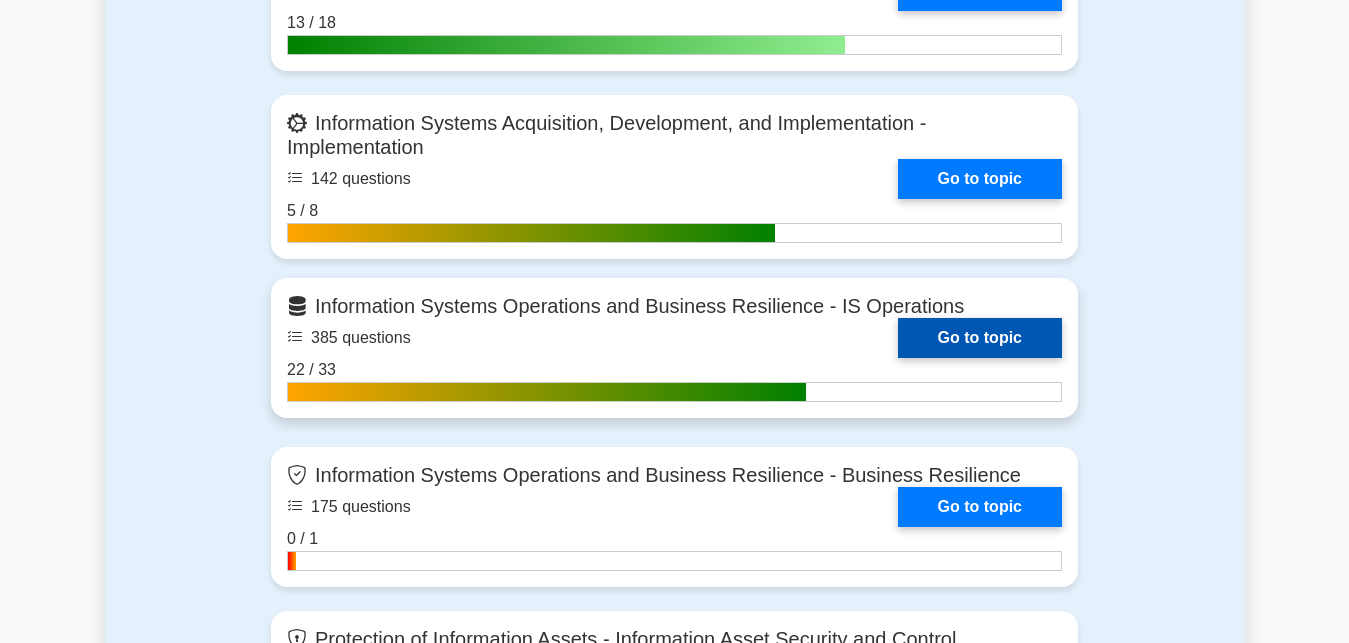 click on "Go to topic" at bounding box center [980, 338] 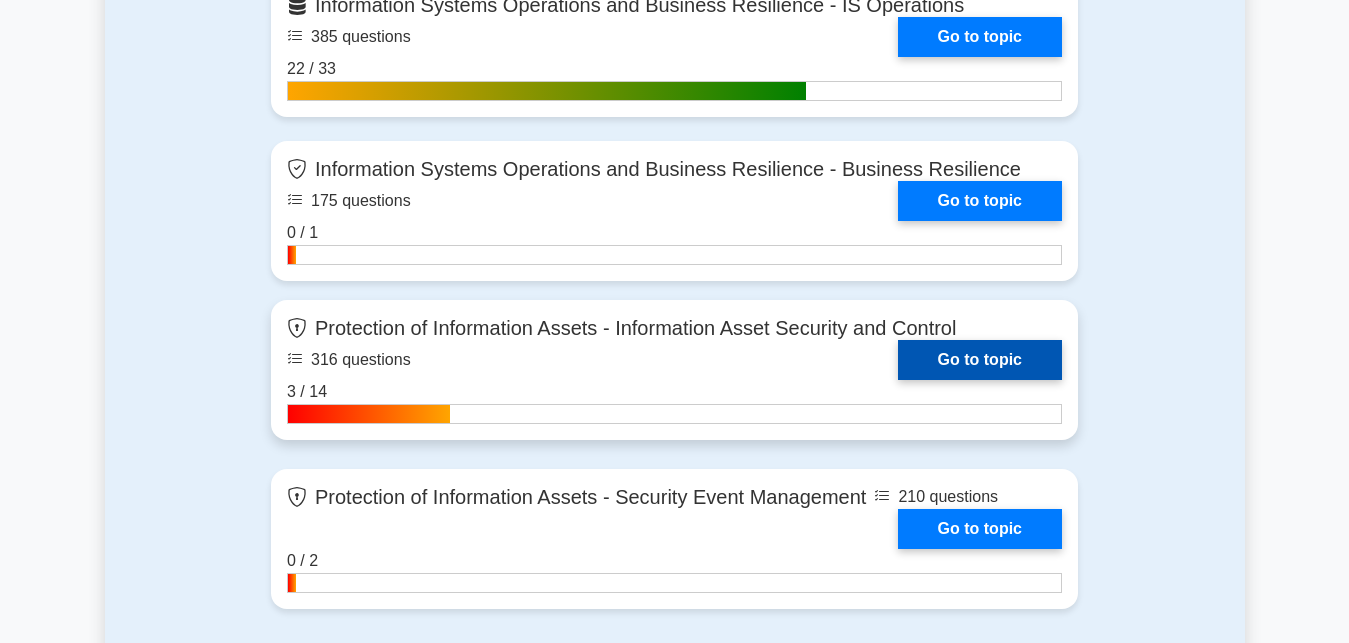 scroll, scrollTop: 2040, scrollLeft: 0, axis: vertical 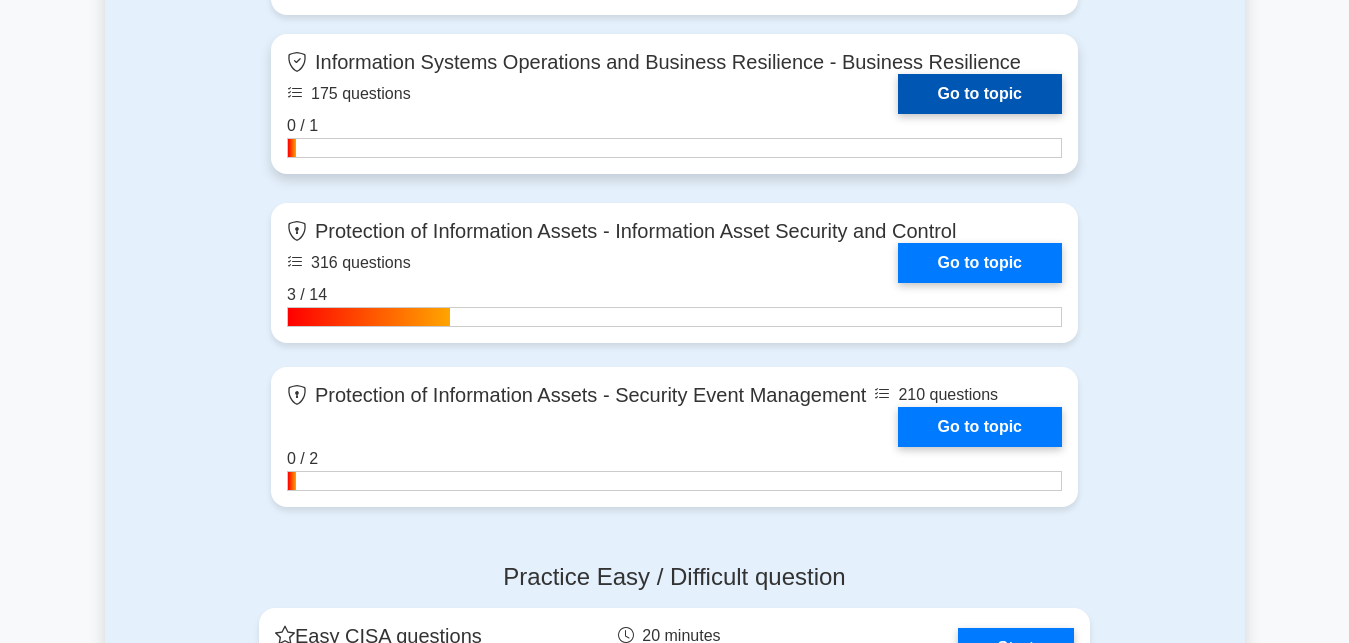 click on "Go to topic" at bounding box center [980, 94] 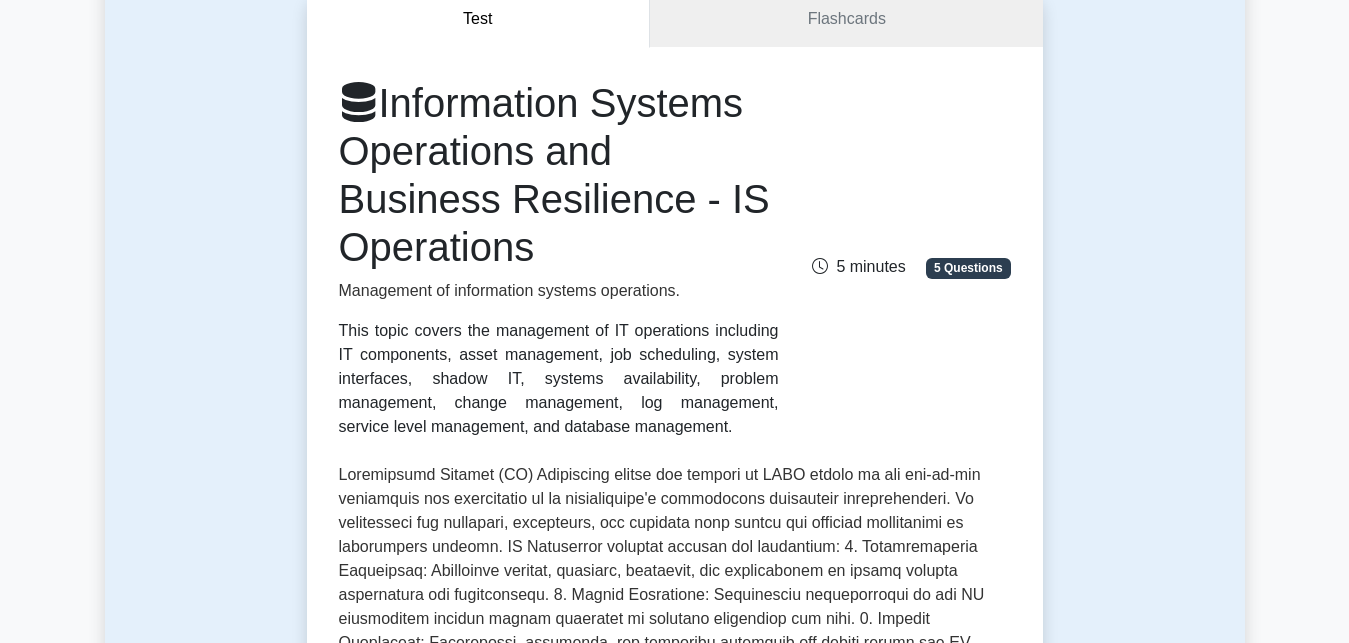 scroll, scrollTop: 0, scrollLeft: 0, axis: both 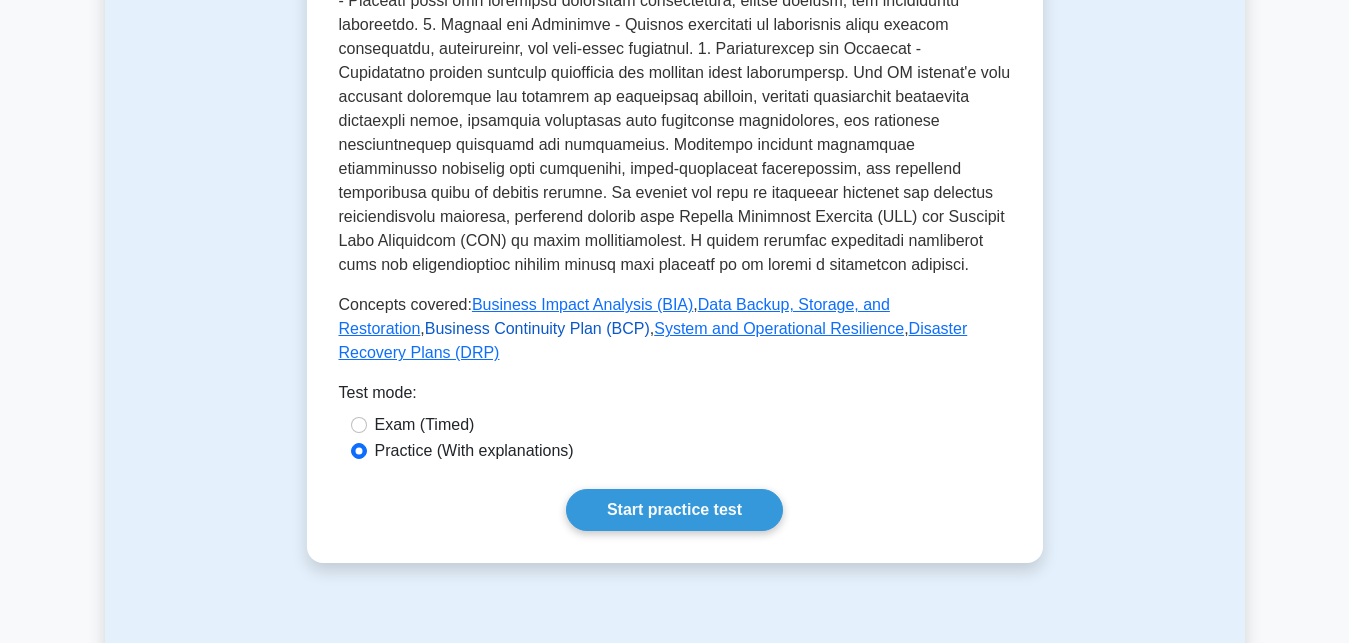 click on "Business Continuity Plan (BCP)" at bounding box center (537, 328) 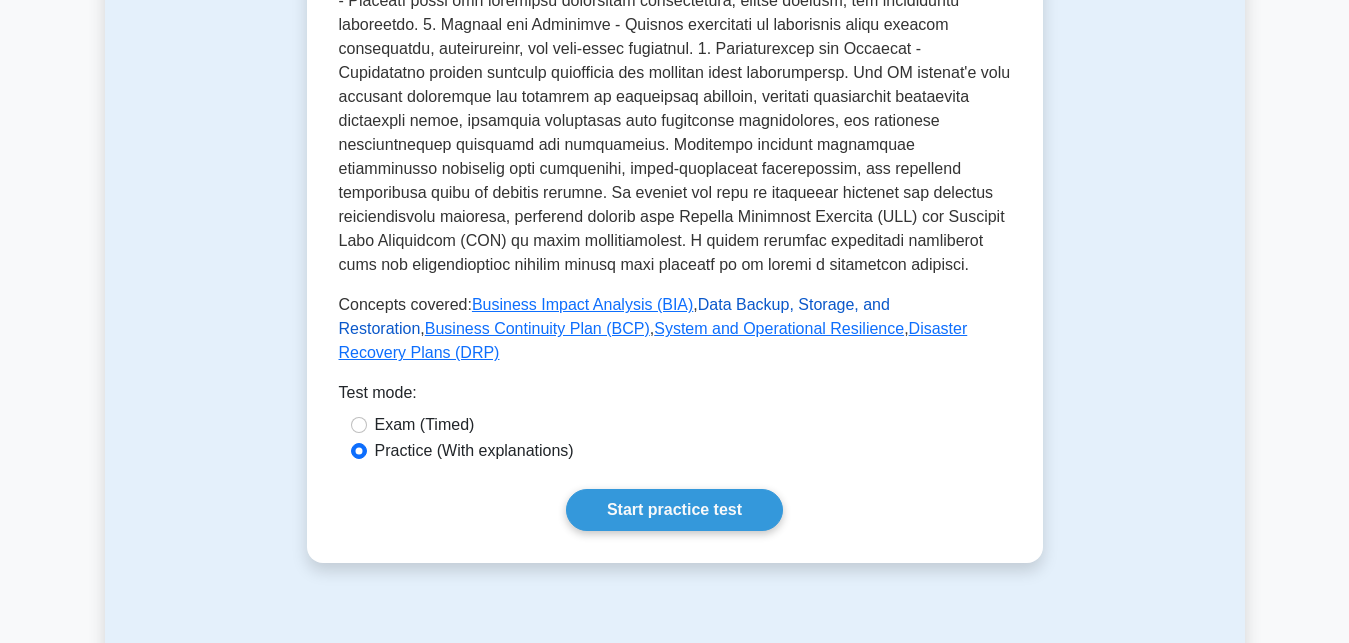 click on "Data Backup, Storage, and Restoration" at bounding box center [614, 316] 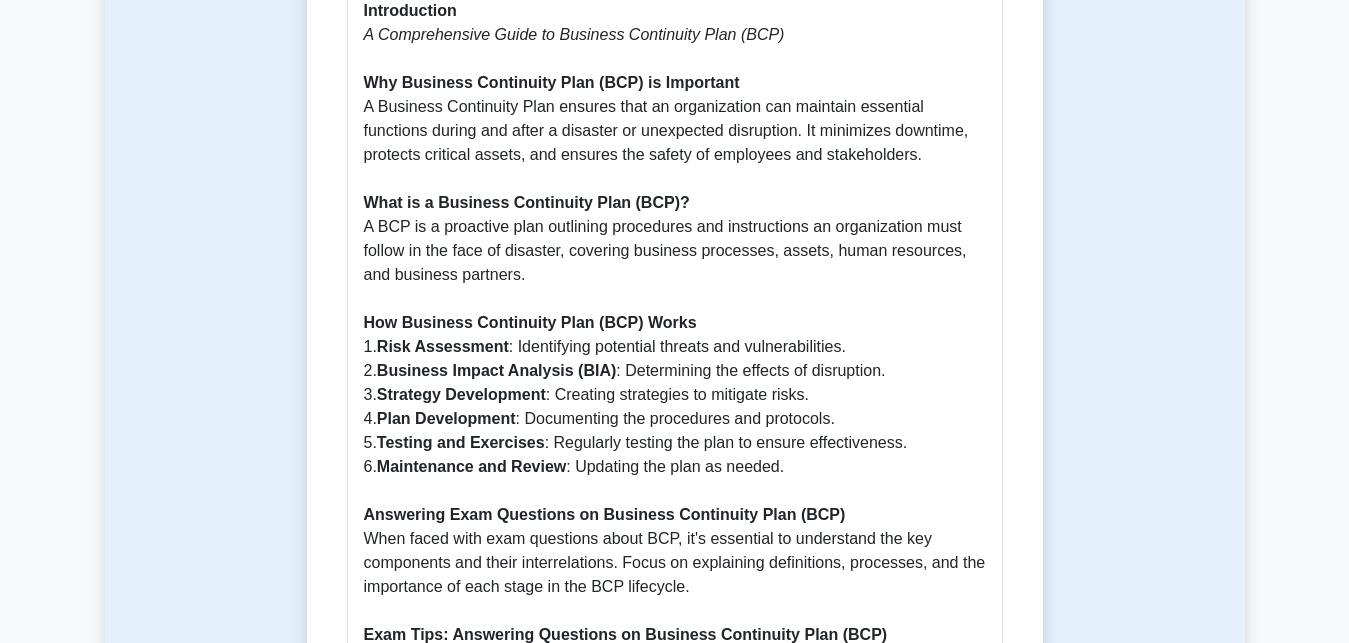 scroll, scrollTop: 1224, scrollLeft: 0, axis: vertical 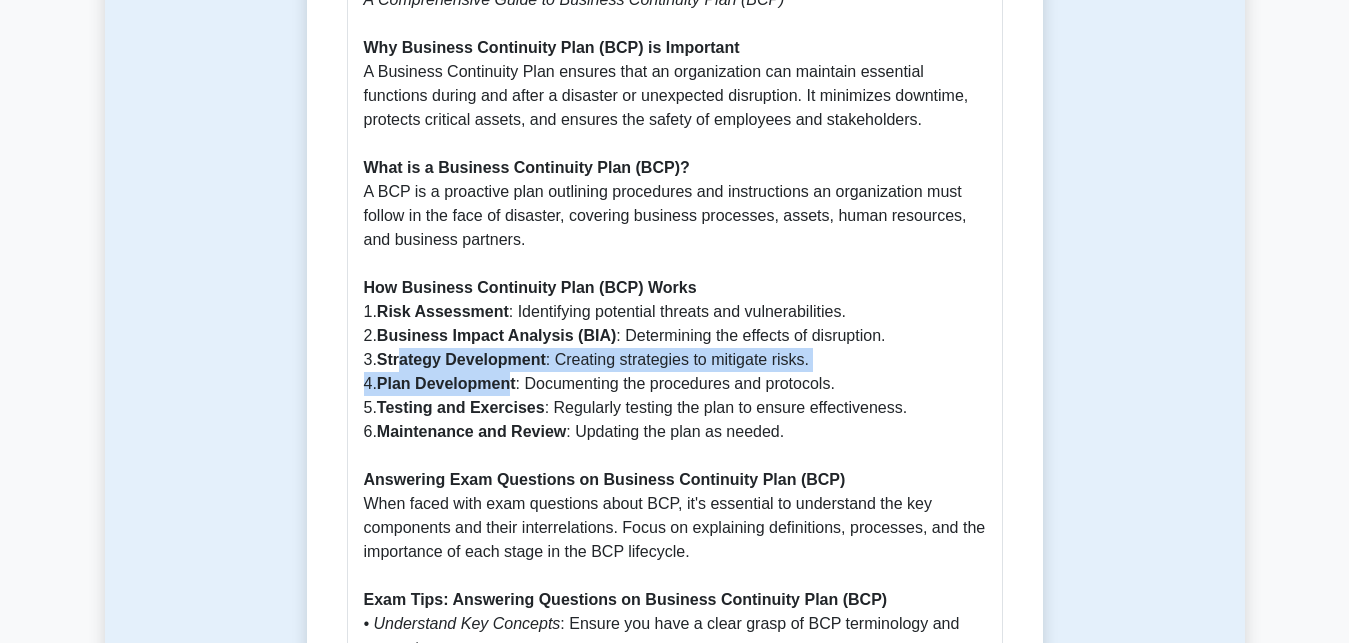 drag, startPoint x: 404, startPoint y: 317, endPoint x: 513, endPoint y: 329, distance: 109.65856 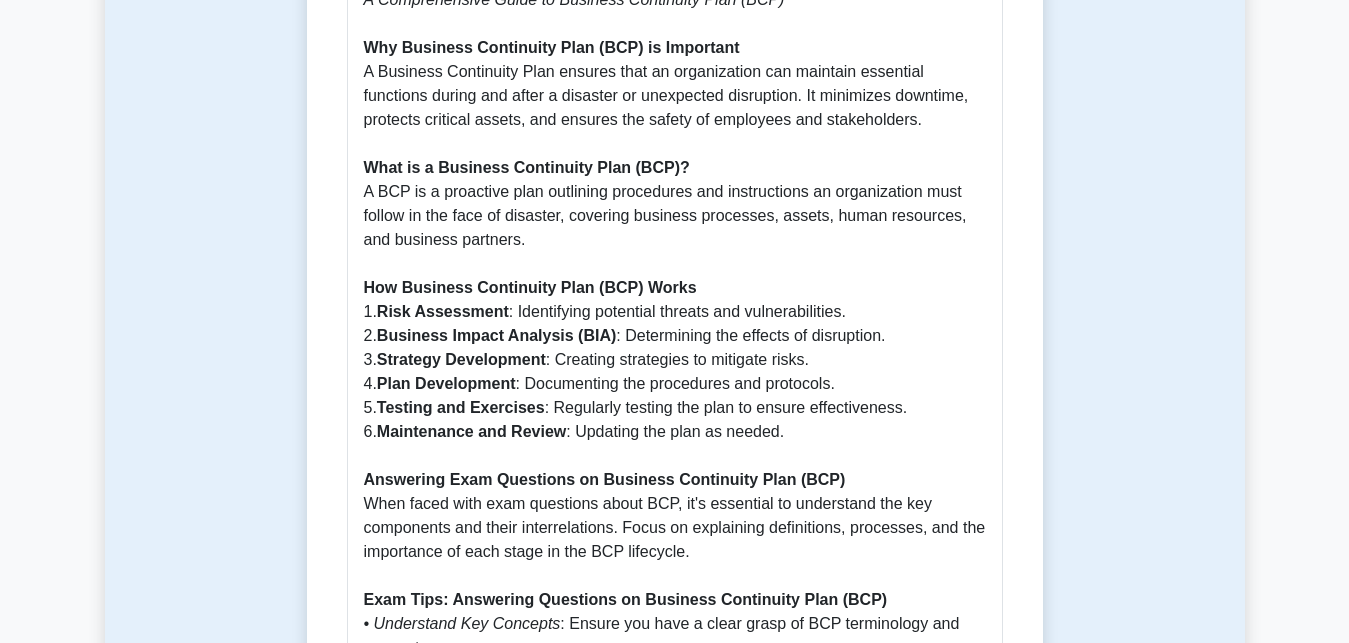 click on "Testing and Exercises" at bounding box center (461, 407) 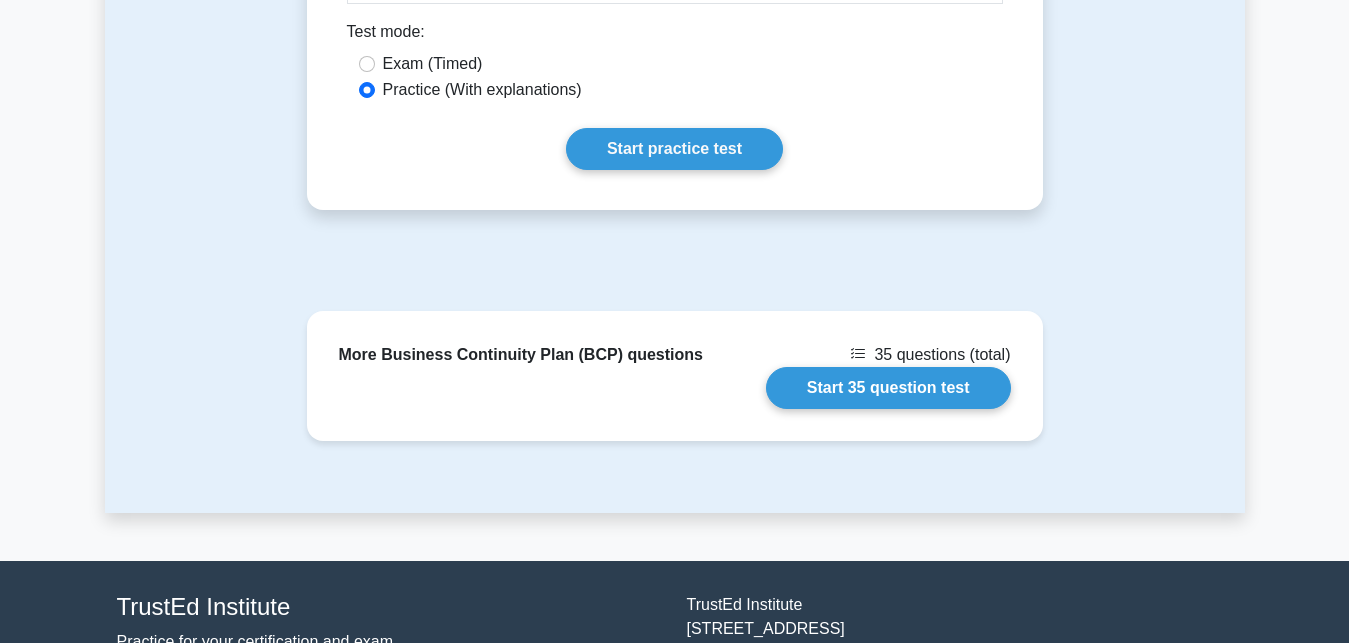 scroll, scrollTop: 2040, scrollLeft: 0, axis: vertical 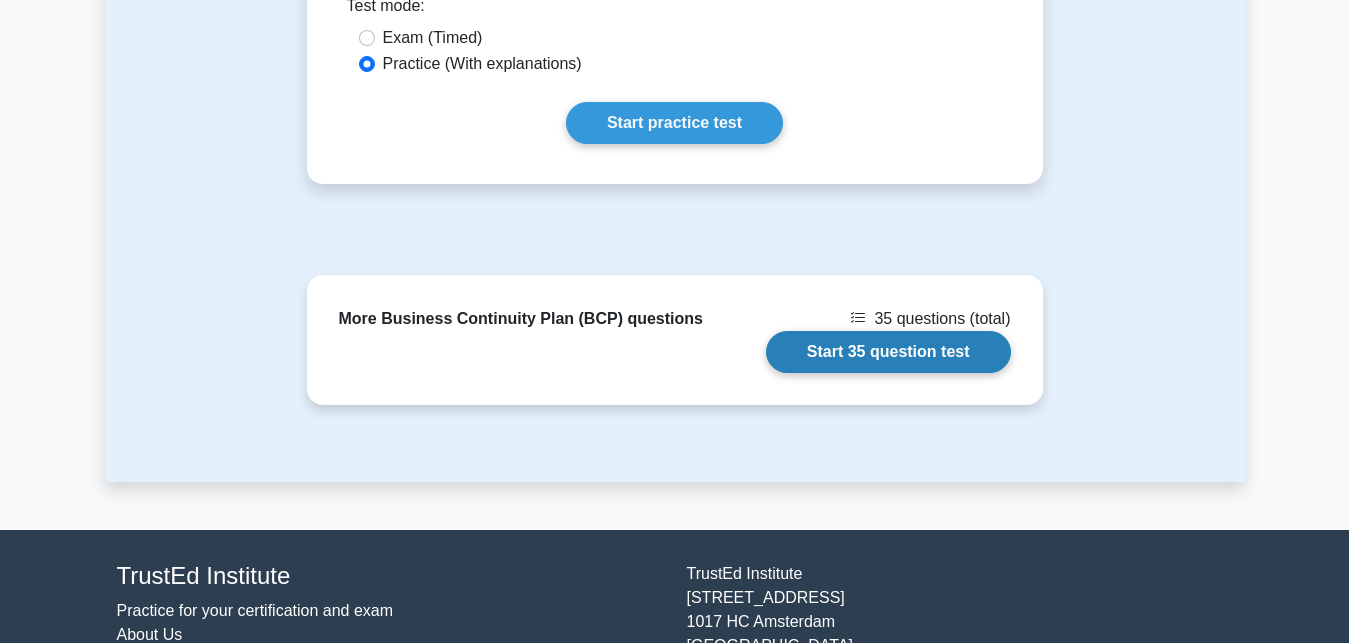 click on "Start 35 question test" at bounding box center (888, 352) 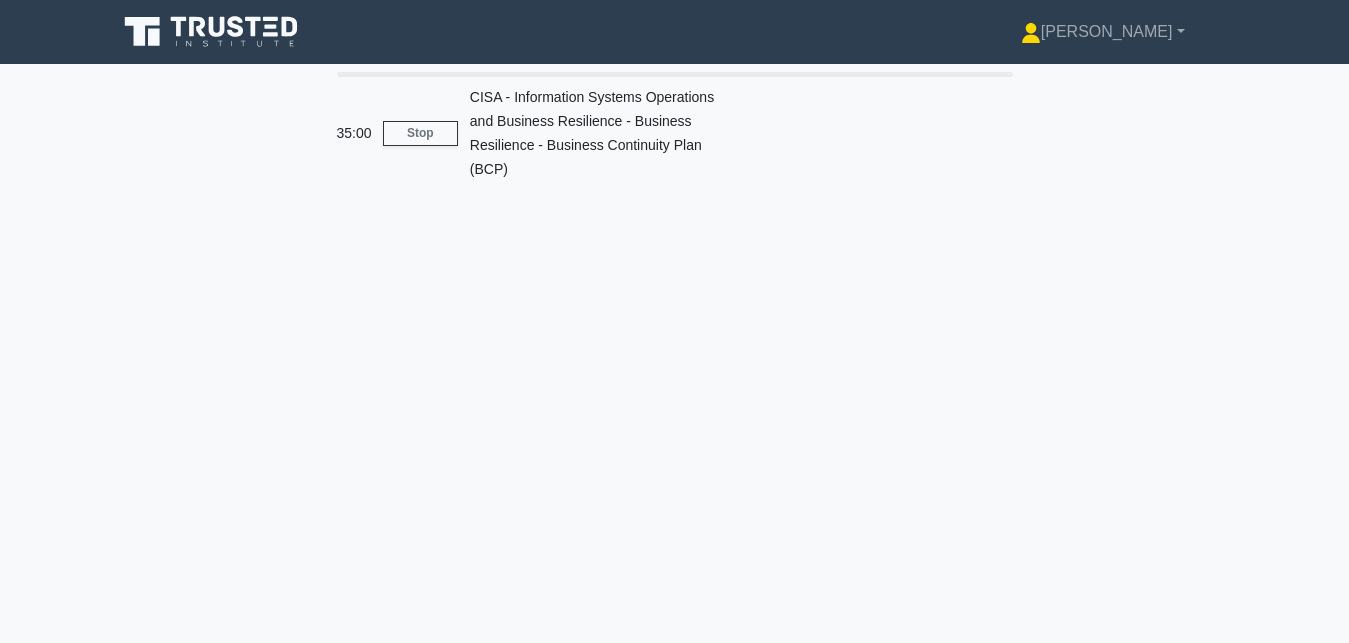 scroll, scrollTop: 0, scrollLeft: 0, axis: both 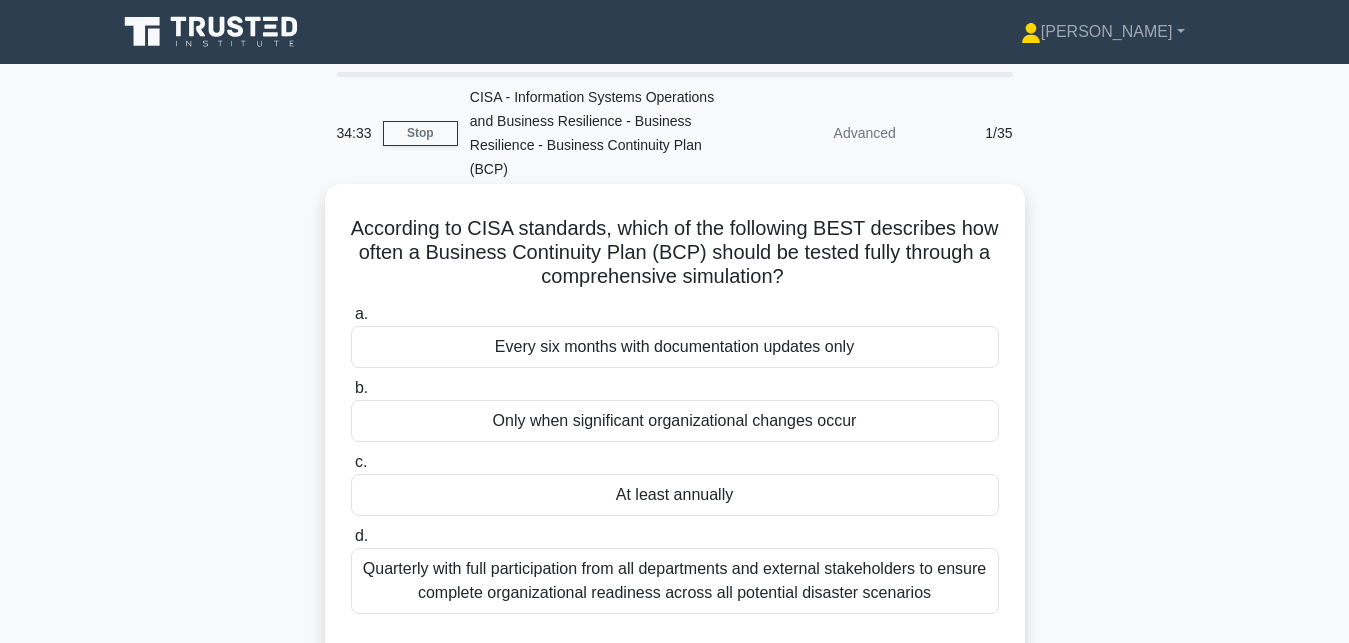 click on "At least annually" at bounding box center [675, 495] 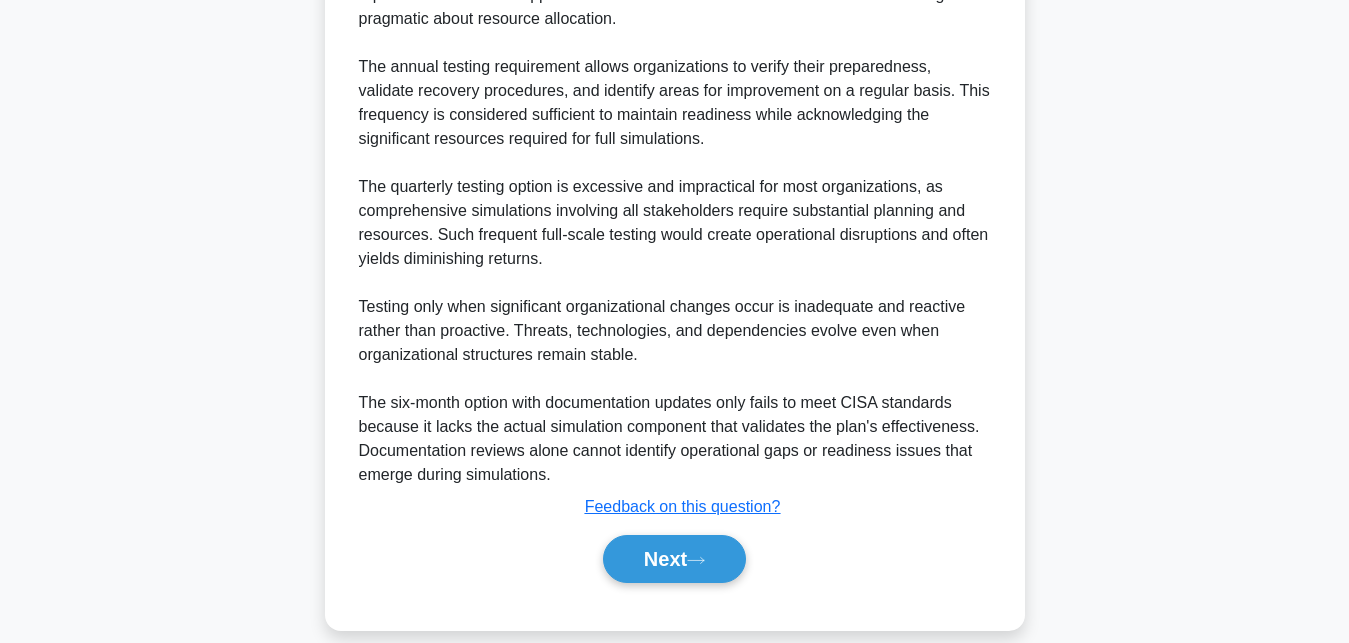 scroll, scrollTop: 784, scrollLeft: 0, axis: vertical 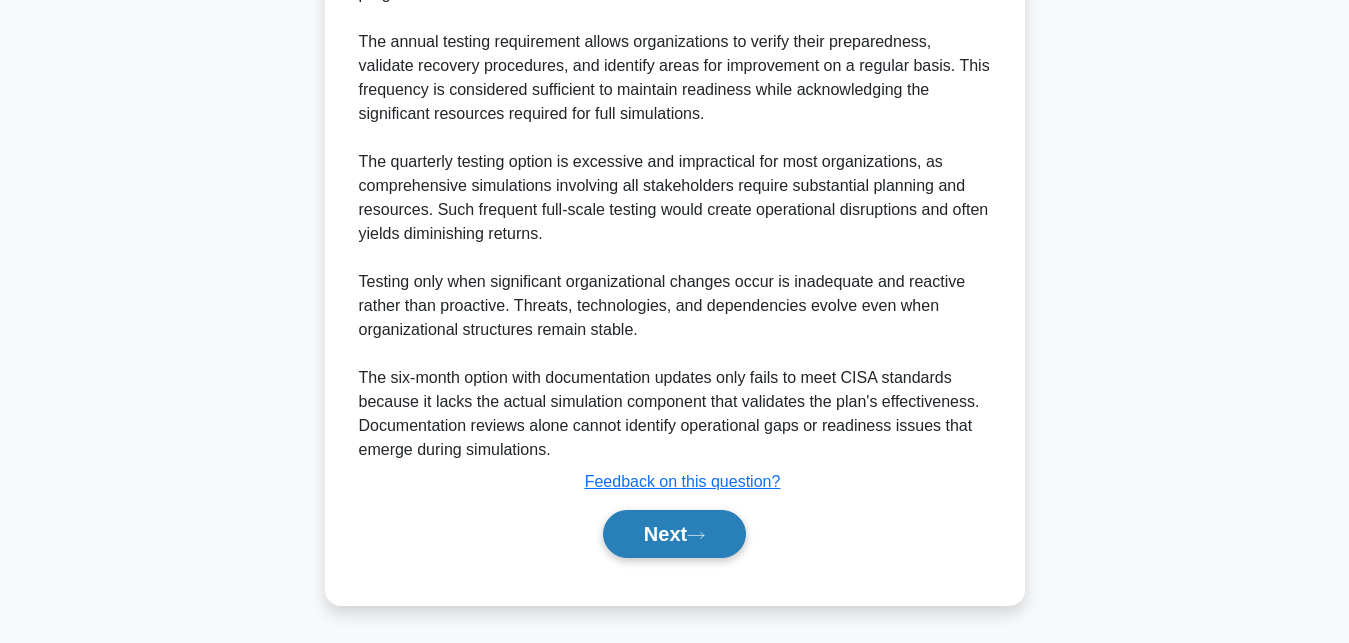 click on "Next" at bounding box center (674, 534) 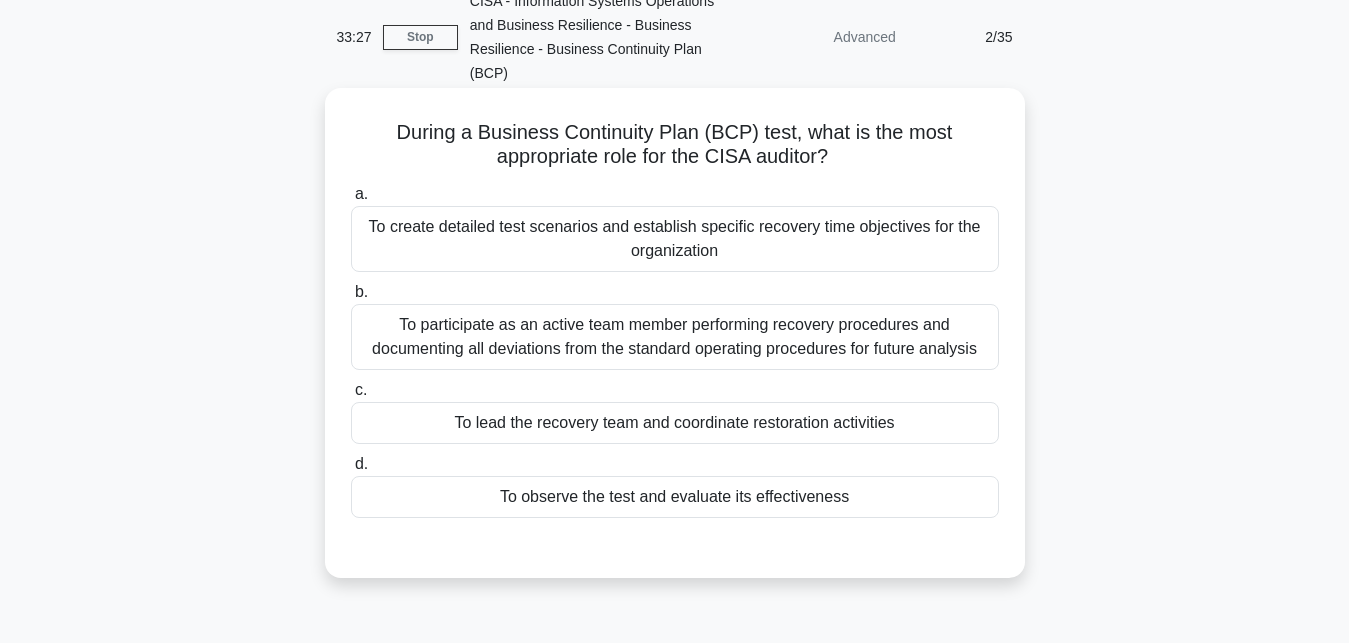 scroll, scrollTop: 131, scrollLeft: 0, axis: vertical 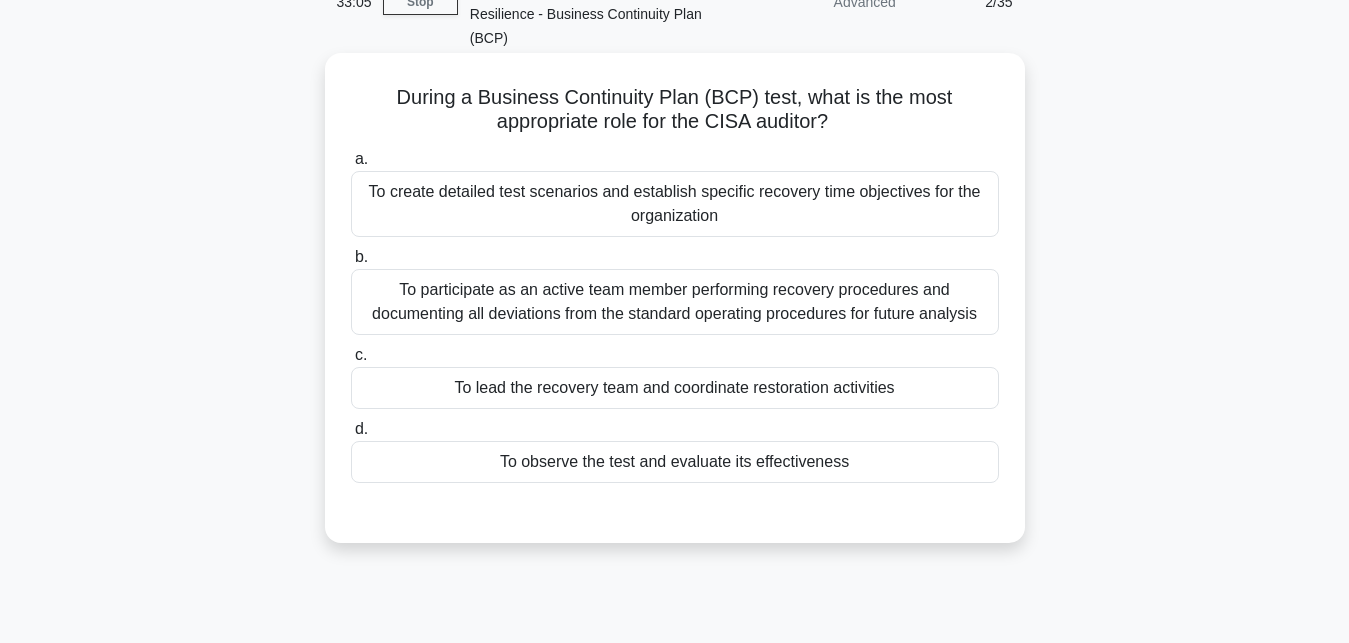 click on "To lead the recovery team and coordinate restoration activities" at bounding box center (675, 388) 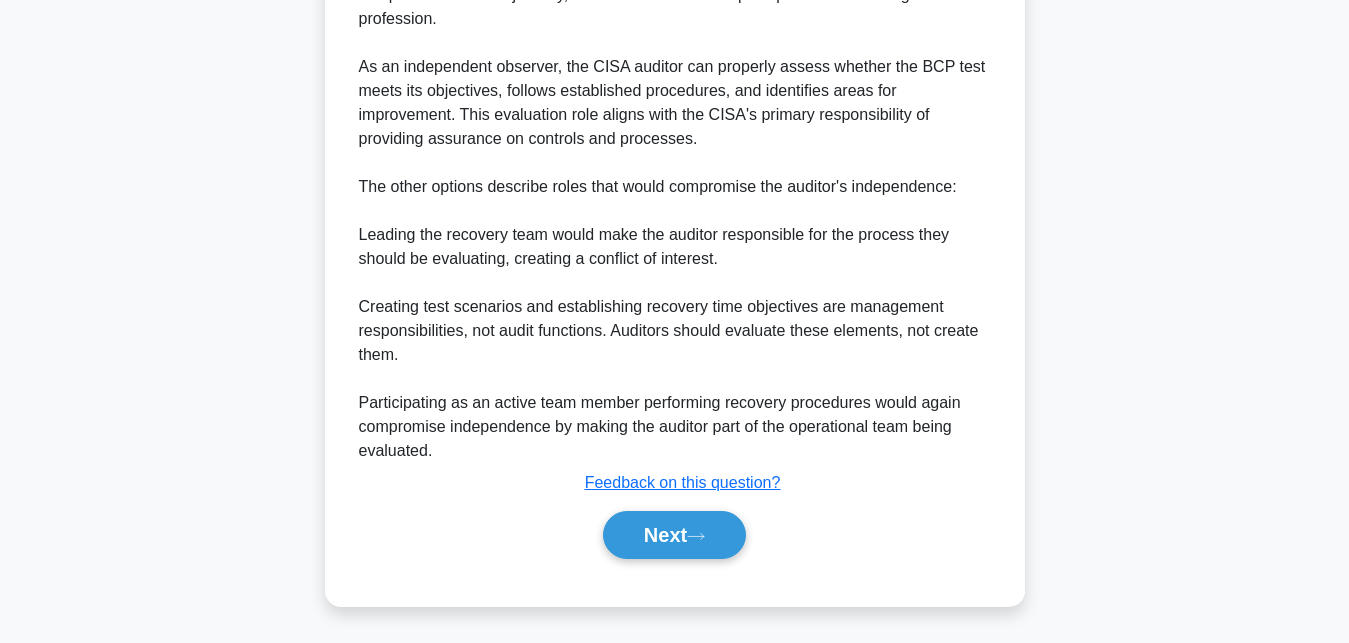 scroll, scrollTop: 762, scrollLeft: 0, axis: vertical 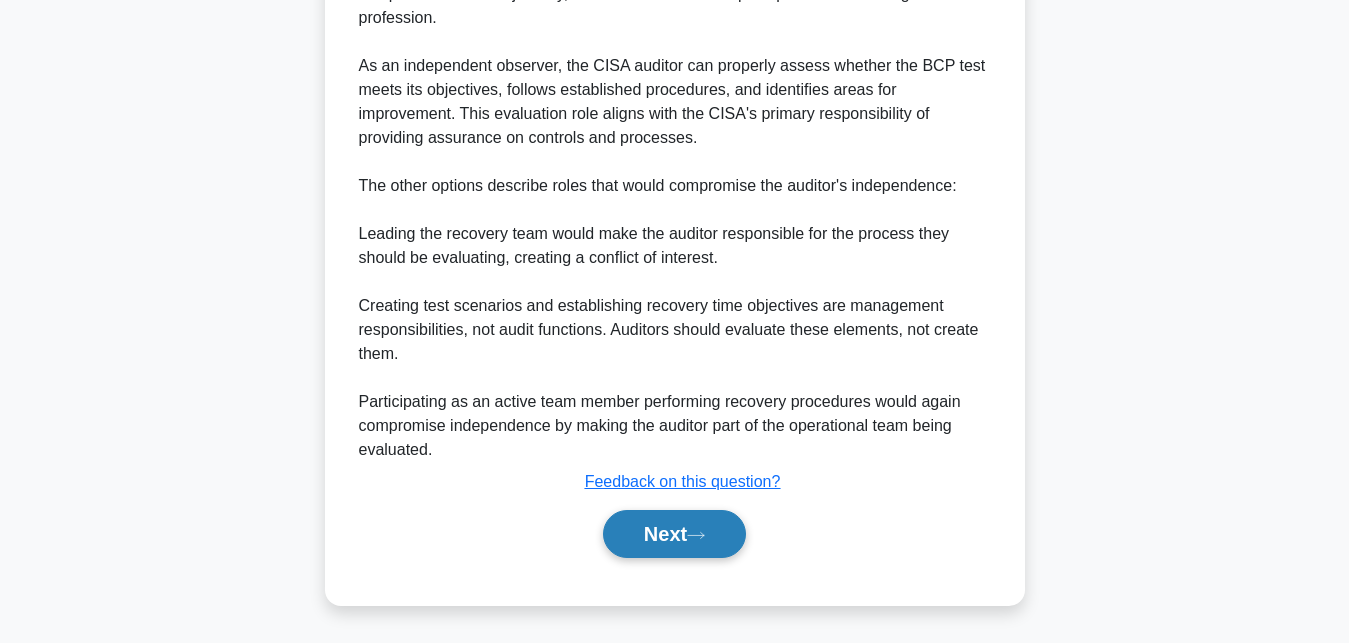 click on "Next" at bounding box center [674, 534] 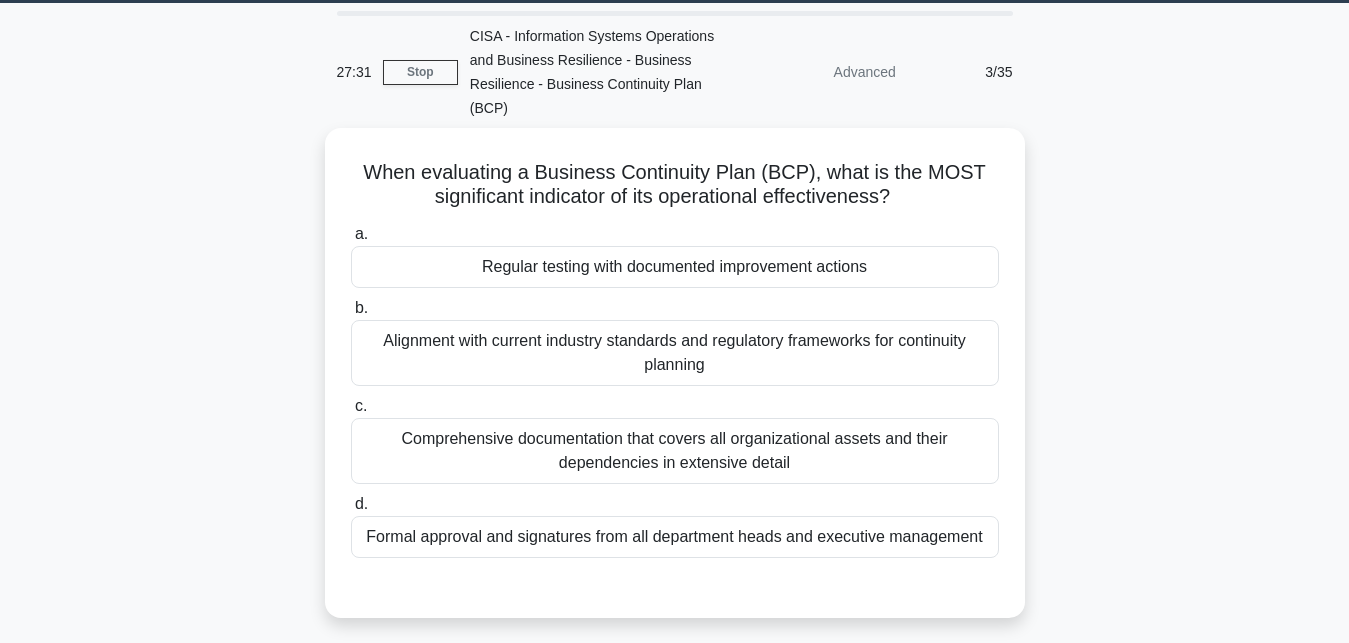 scroll, scrollTop: 29, scrollLeft: 0, axis: vertical 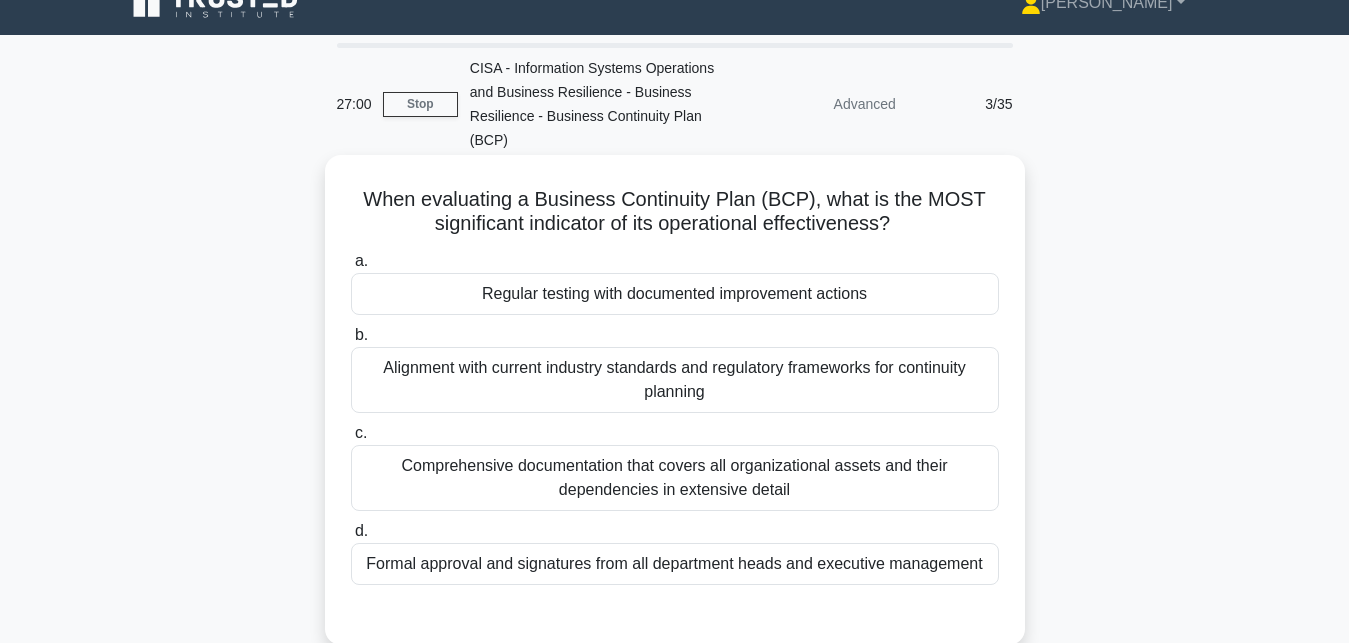 click on "Regular testing with documented improvement actions" at bounding box center (675, 294) 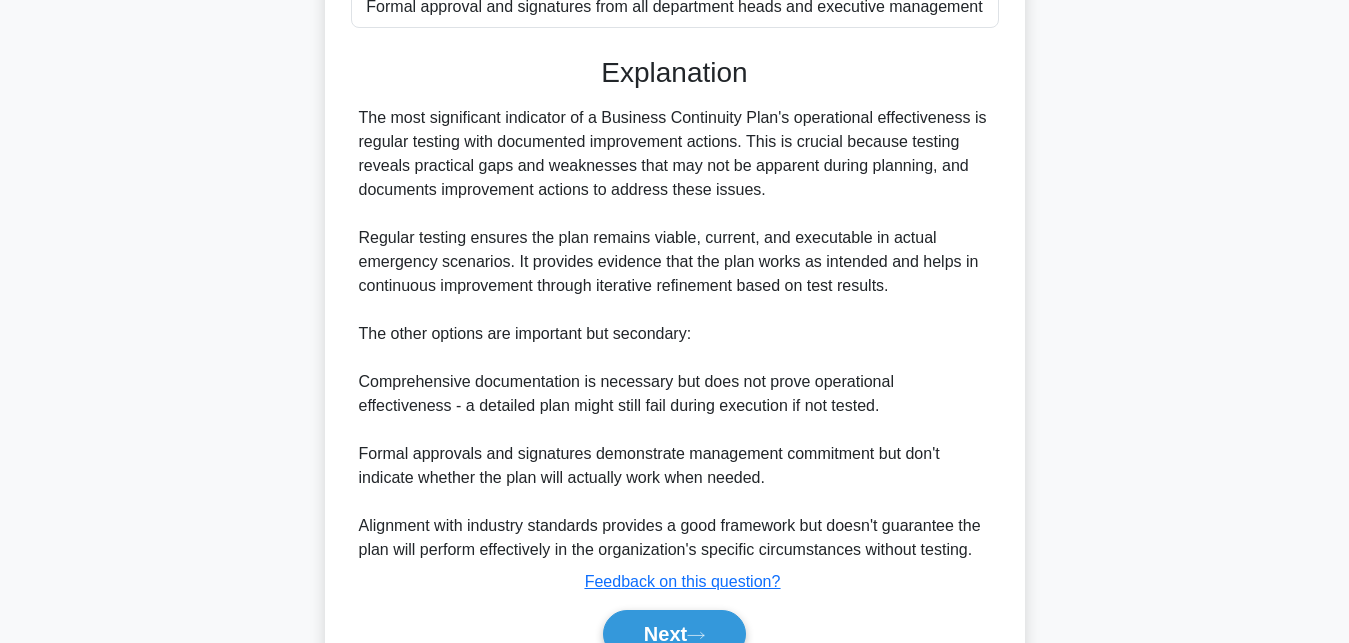 scroll, scrollTop: 688, scrollLeft: 0, axis: vertical 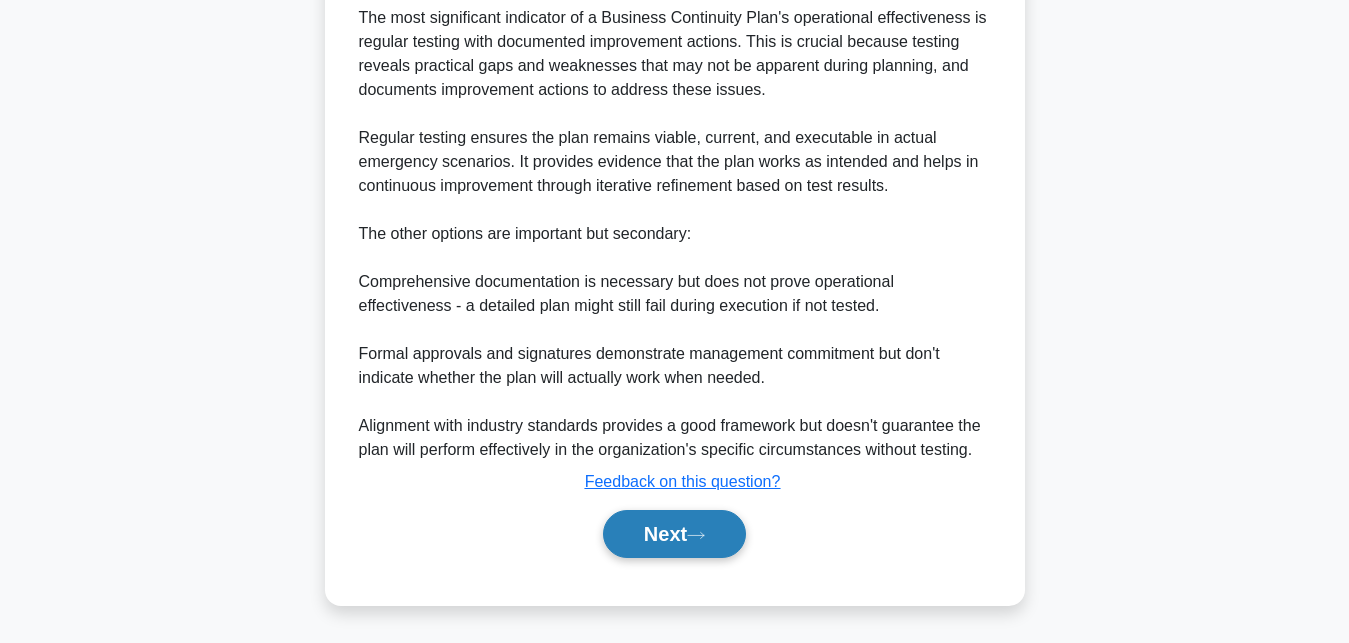 click on "Next" at bounding box center [674, 534] 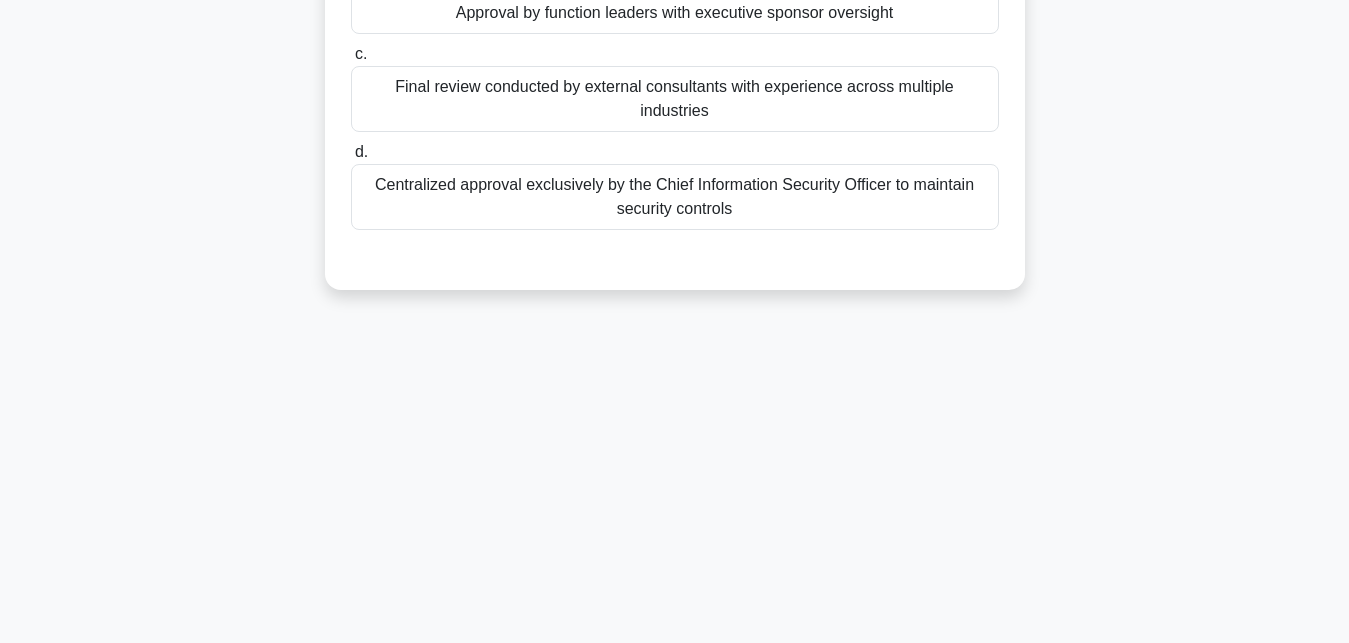 scroll, scrollTop: 131, scrollLeft: 0, axis: vertical 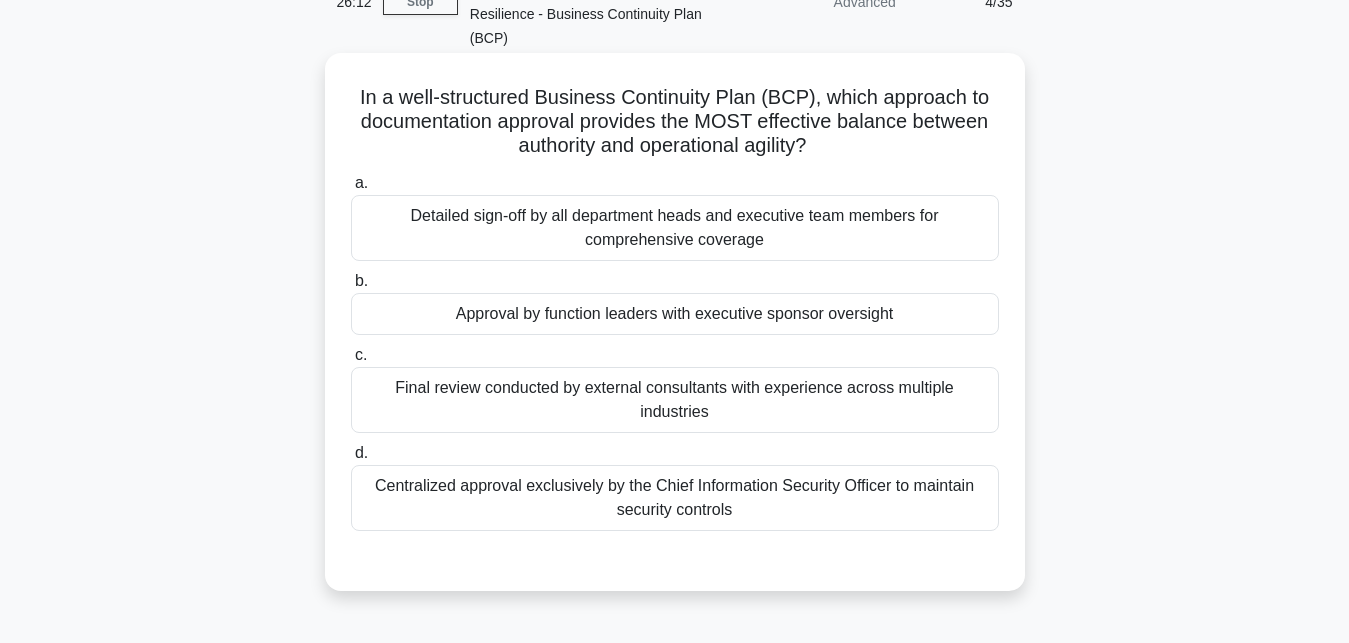 click on "Approval by function leaders with executive sponsor oversight" at bounding box center [675, 314] 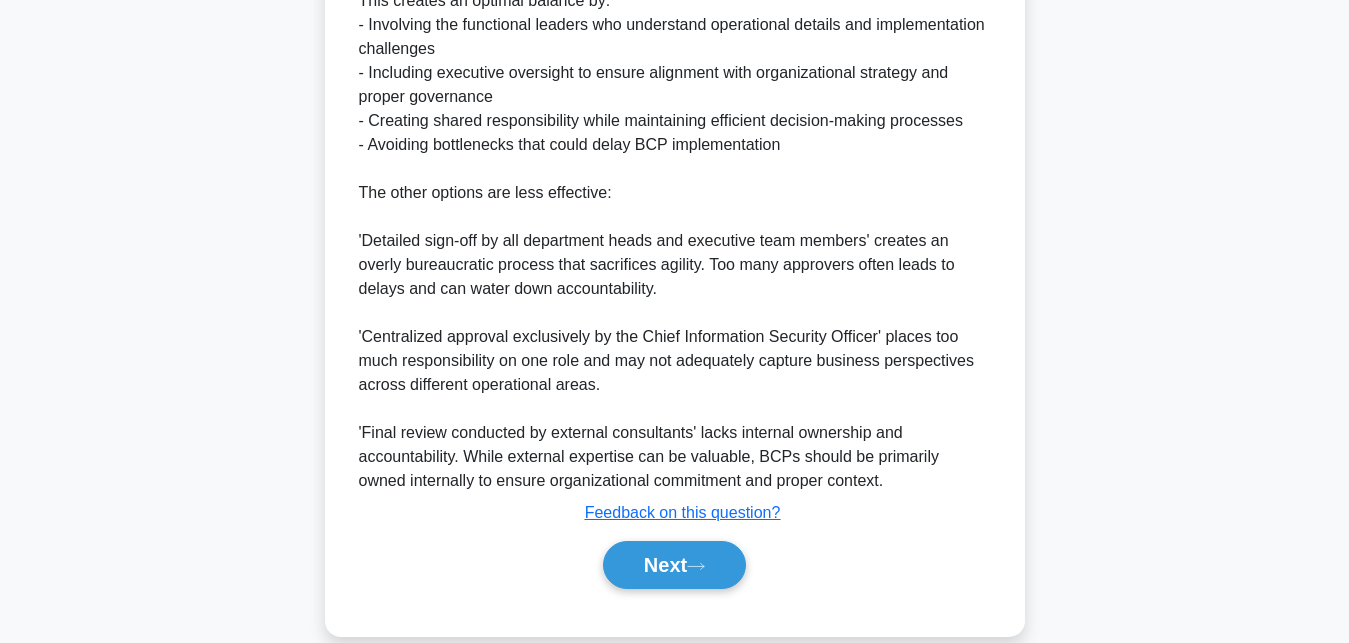 scroll, scrollTop: 880, scrollLeft: 0, axis: vertical 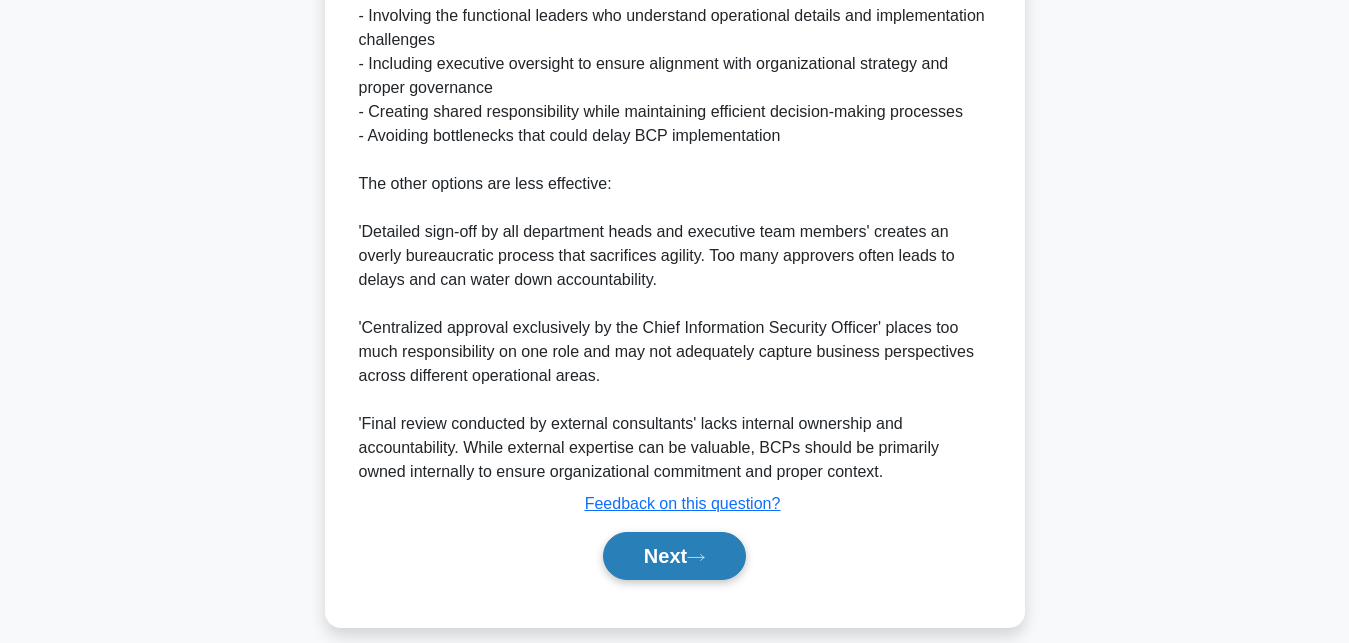click on "Next" at bounding box center [674, 556] 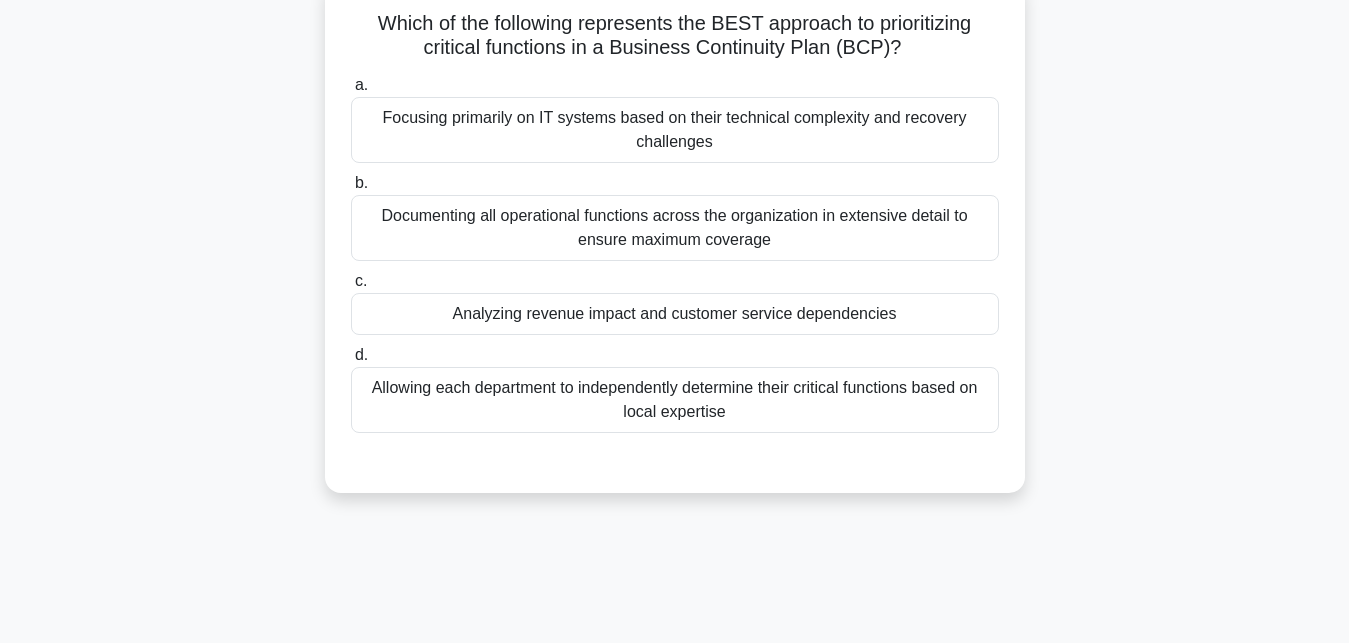 scroll, scrollTop: 29, scrollLeft: 0, axis: vertical 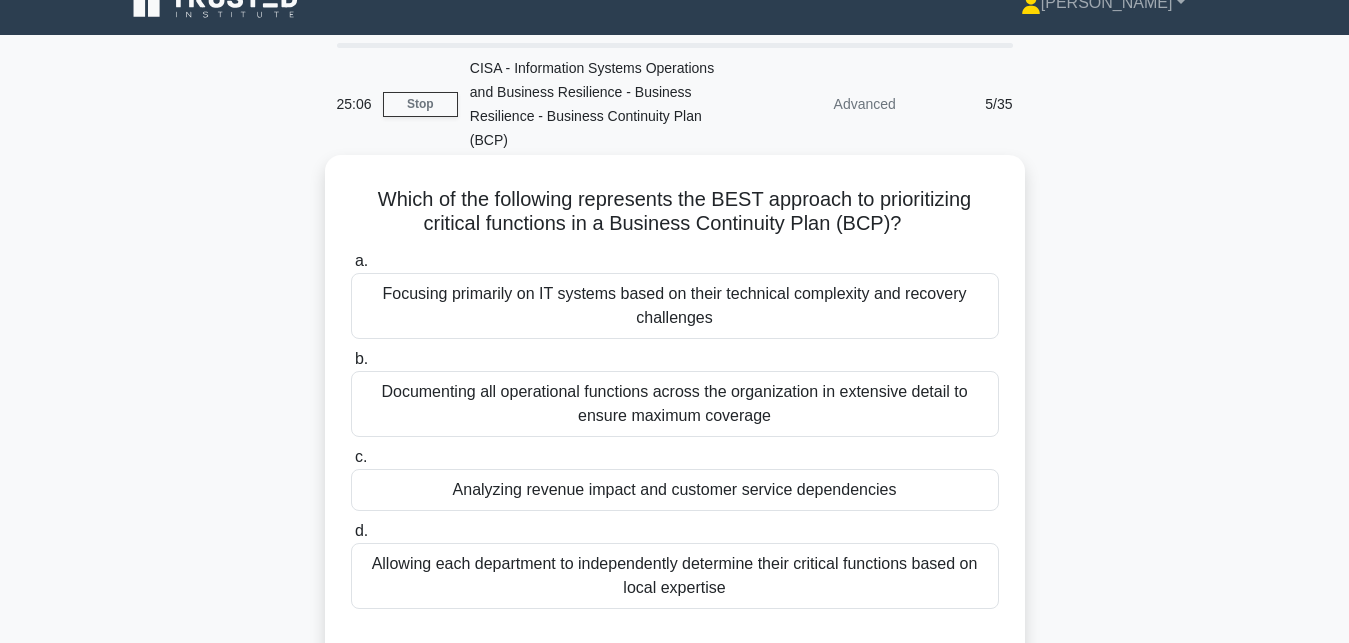 click on "Analyzing revenue impact and customer service dependencies" at bounding box center (675, 490) 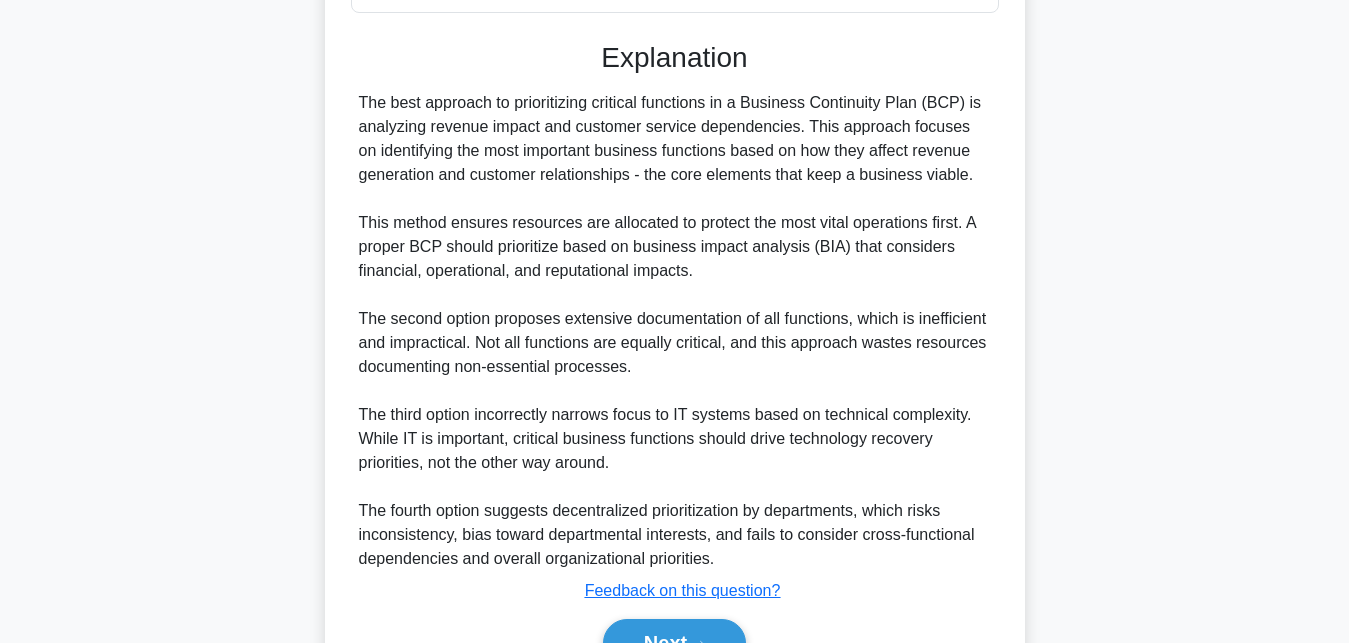 scroll, scrollTop: 641, scrollLeft: 0, axis: vertical 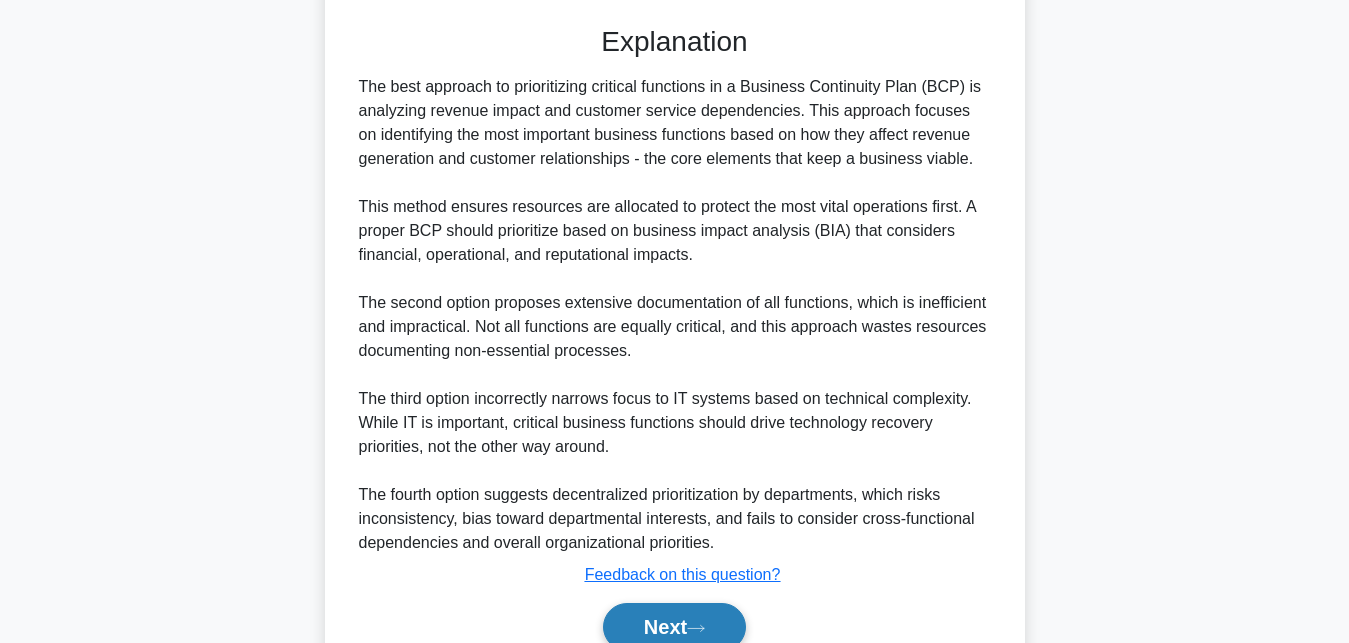 click 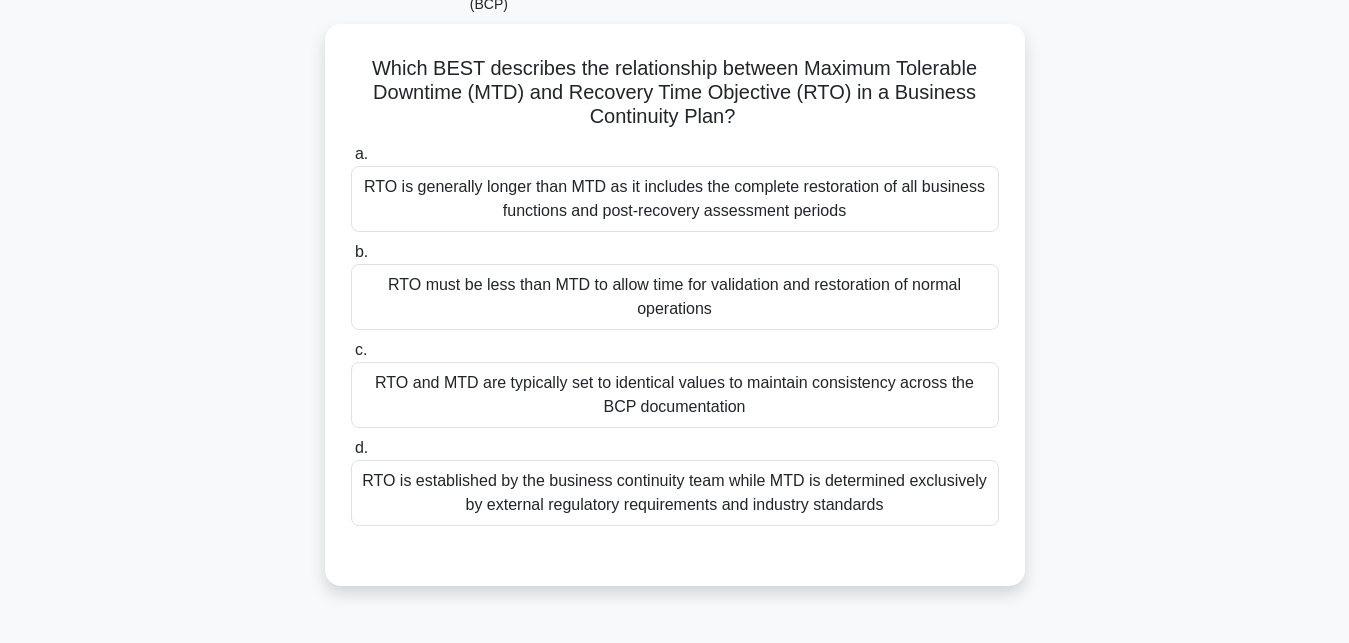 scroll, scrollTop: 131, scrollLeft: 0, axis: vertical 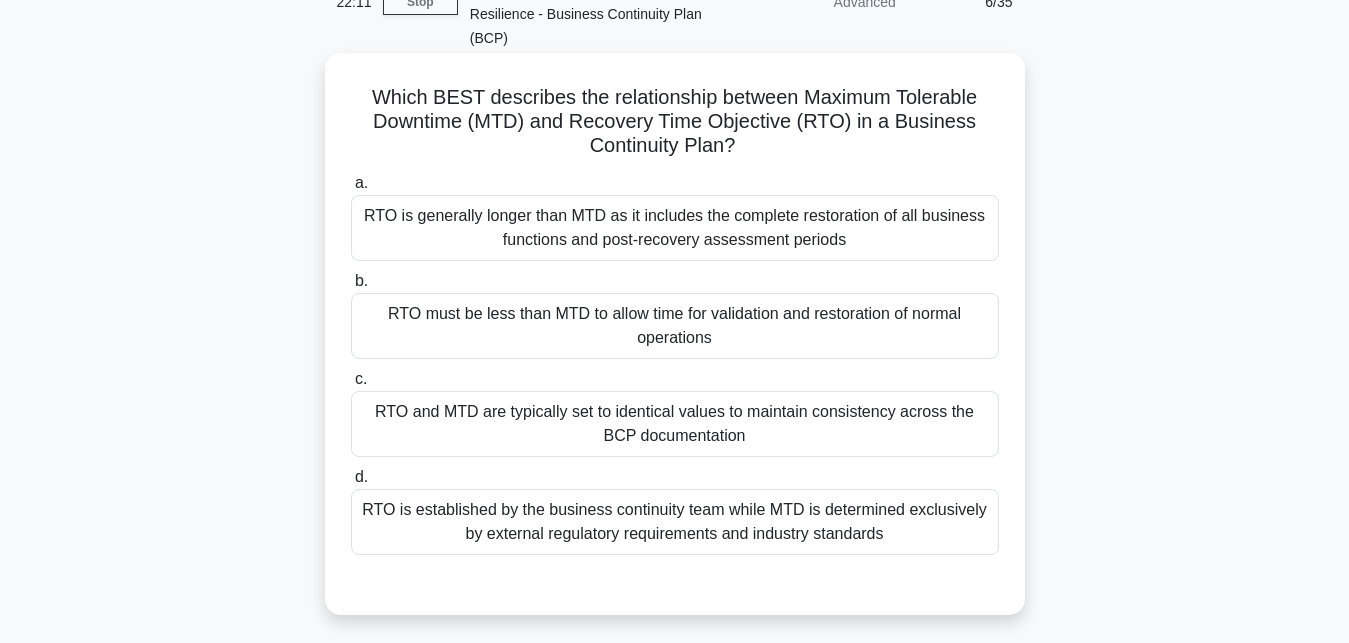click on "RTO and MTD are typically set to identical values to maintain consistency across the BCP documentation" at bounding box center [675, 424] 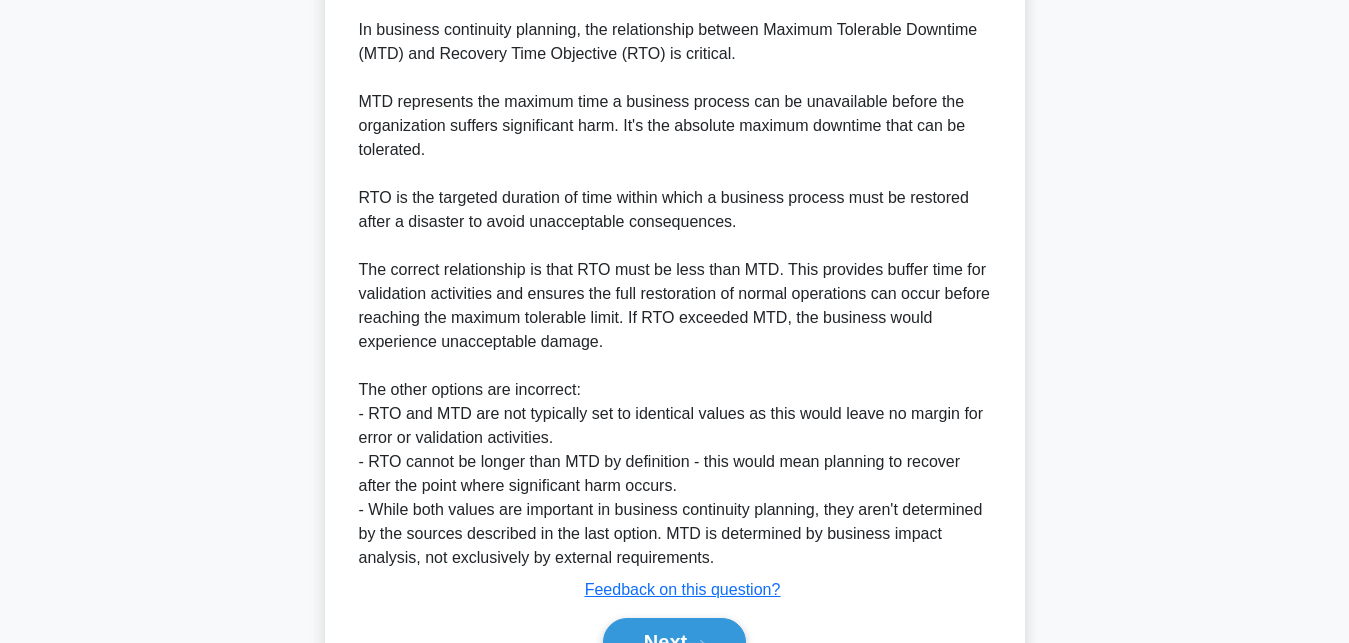 scroll, scrollTop: 845, scrollLeft: 0, axis: vertical 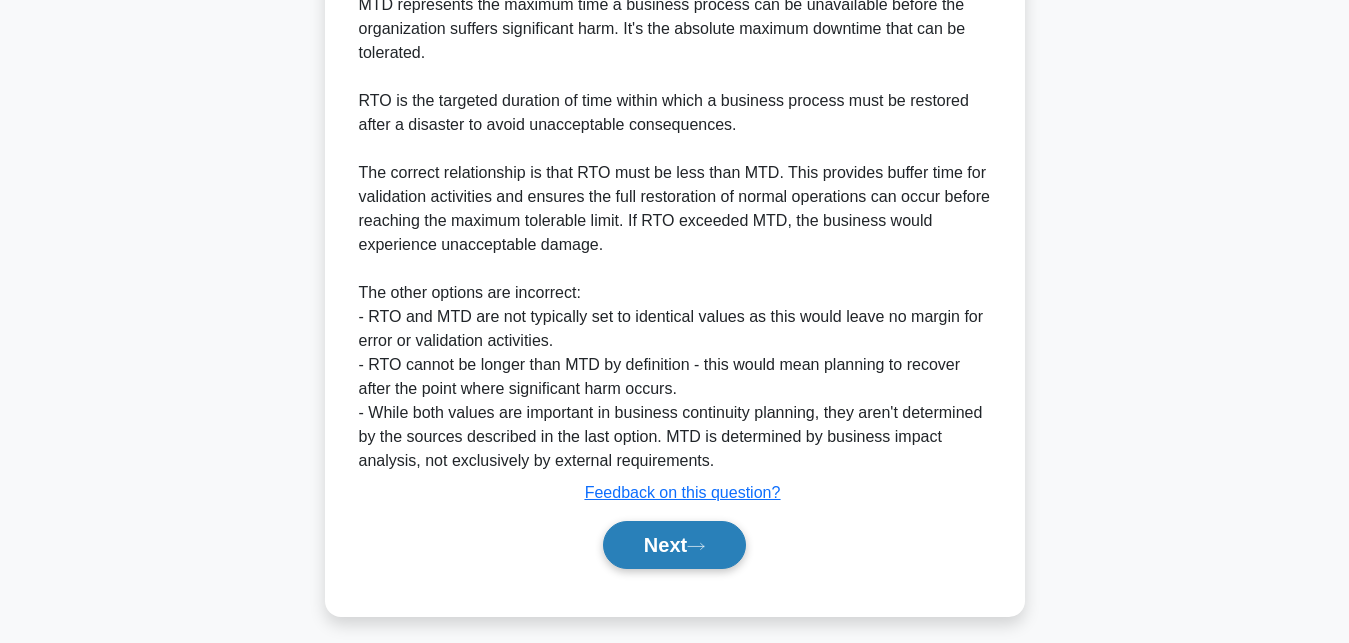click on "Next" at bounding box center [674, 545] 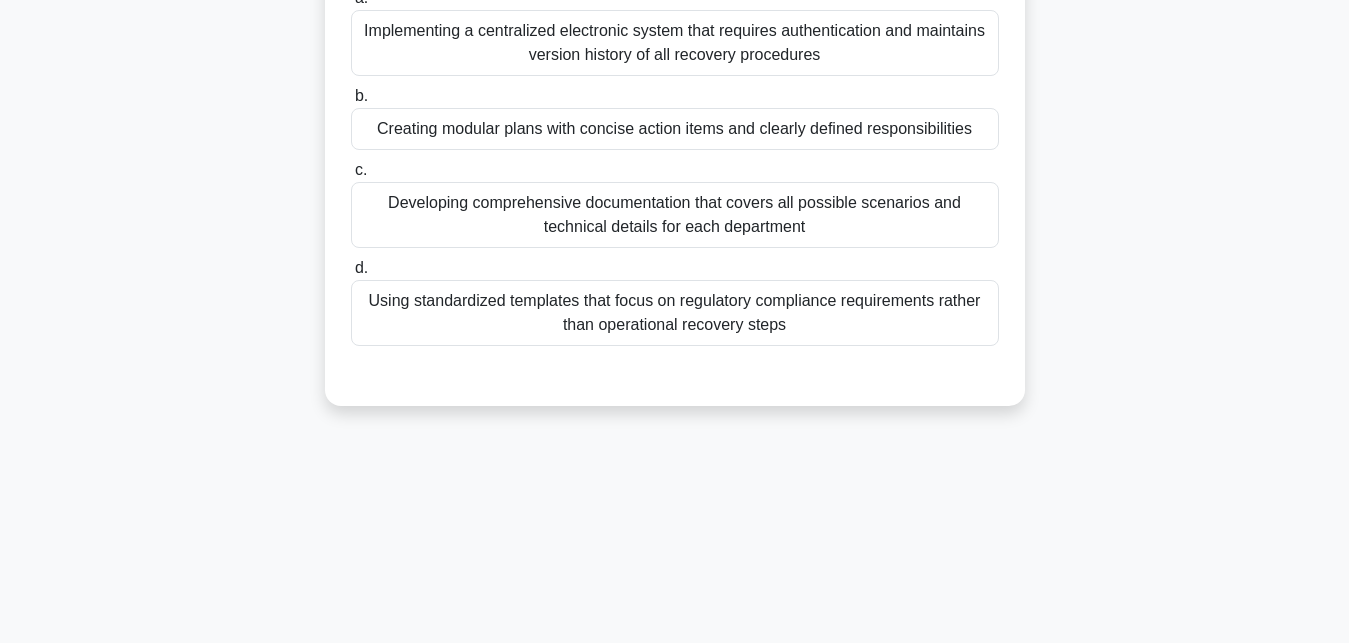 scroll, scrollTop: 131, scrollLeft: 0, axis: vertical 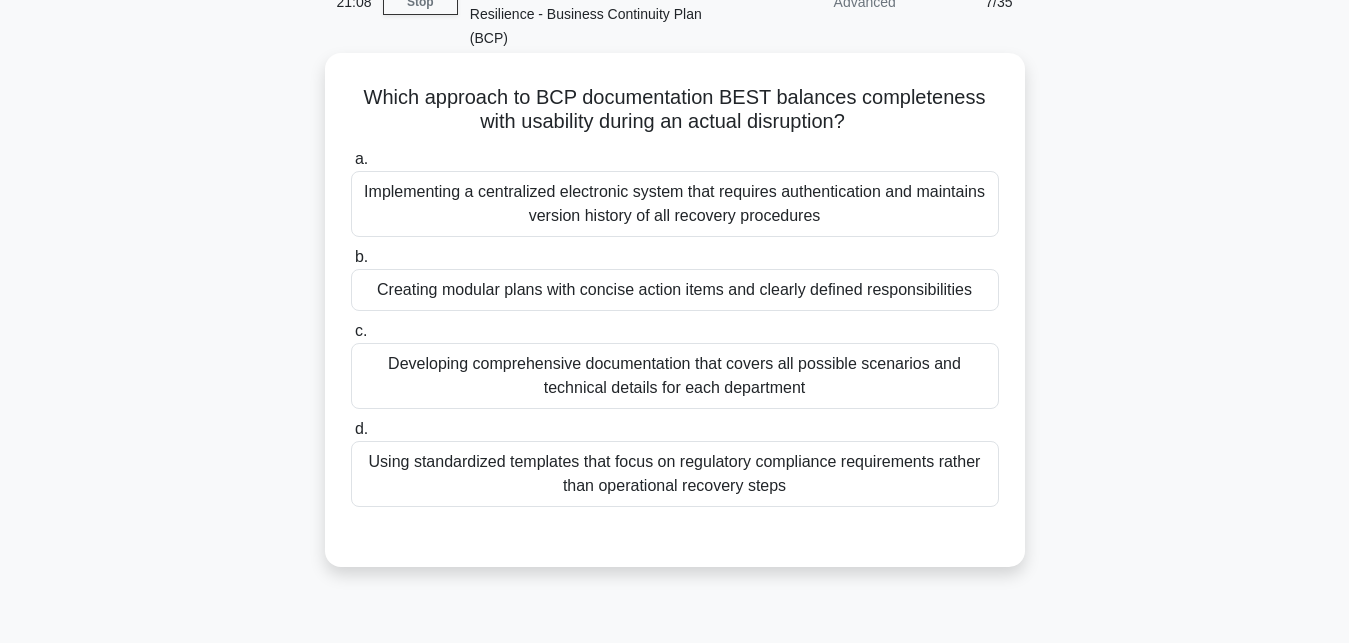 click on "Implementing a centralized electronic system that requires authentication and maintains version history of all recovery procedures" at bounding box center [675, 204] 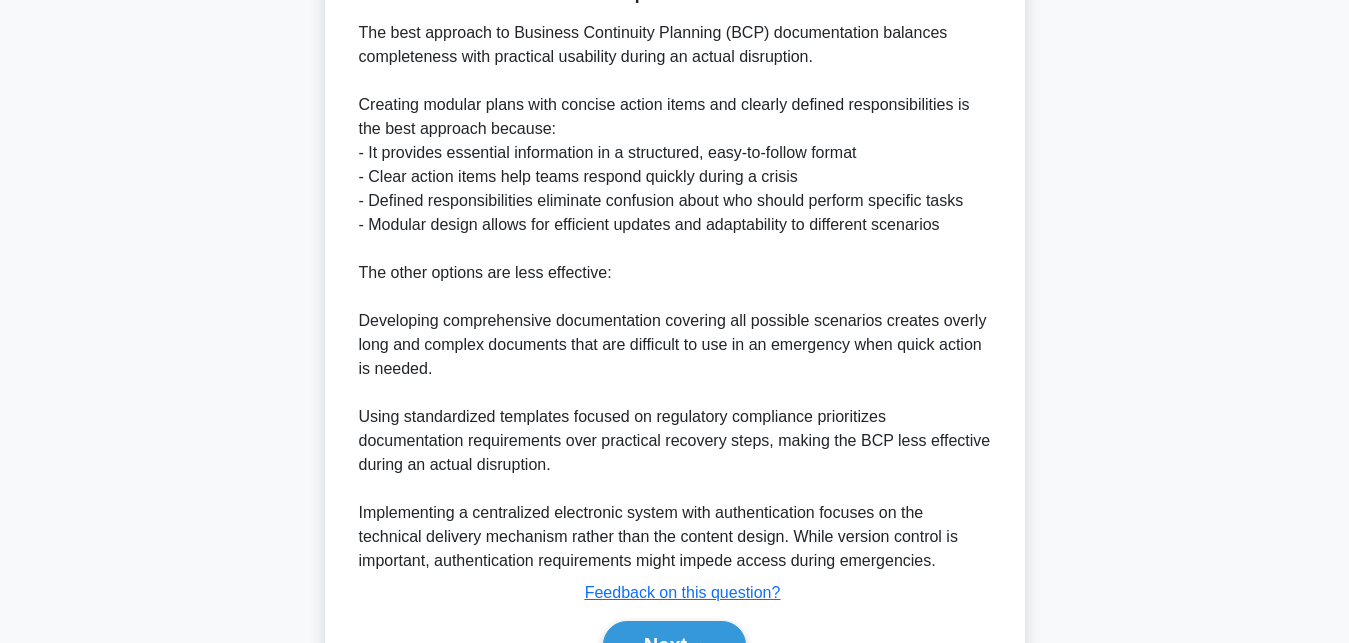 scroll, scrollTop: 743, scrollLeft: 0, axis: vertical 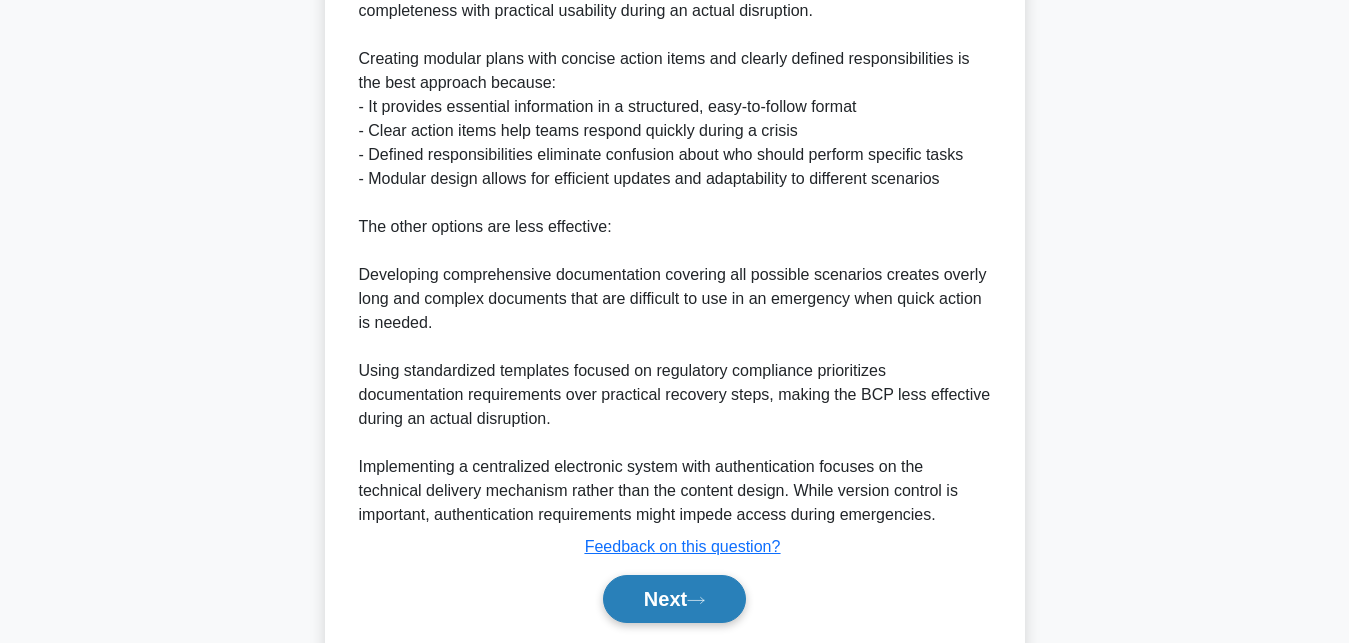 click on "Next" at bounding box center [674, 599] 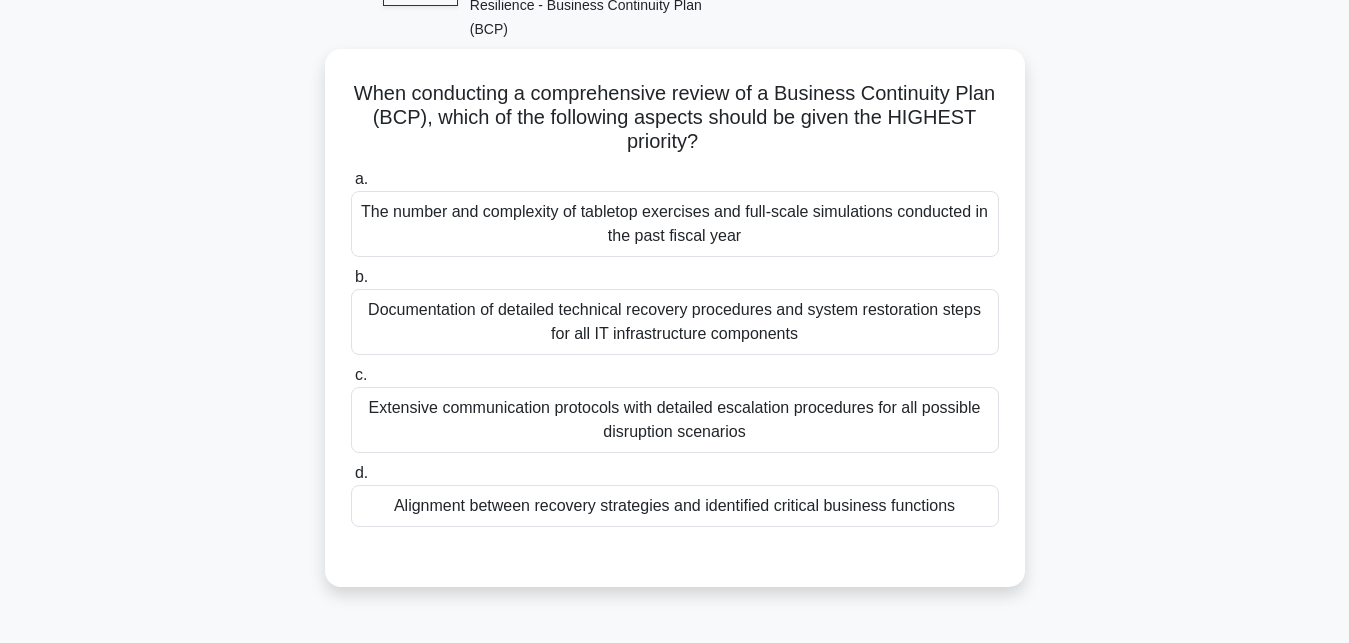 scroll, scrollTop: 131, scrollLeft: 0, axis: vertical 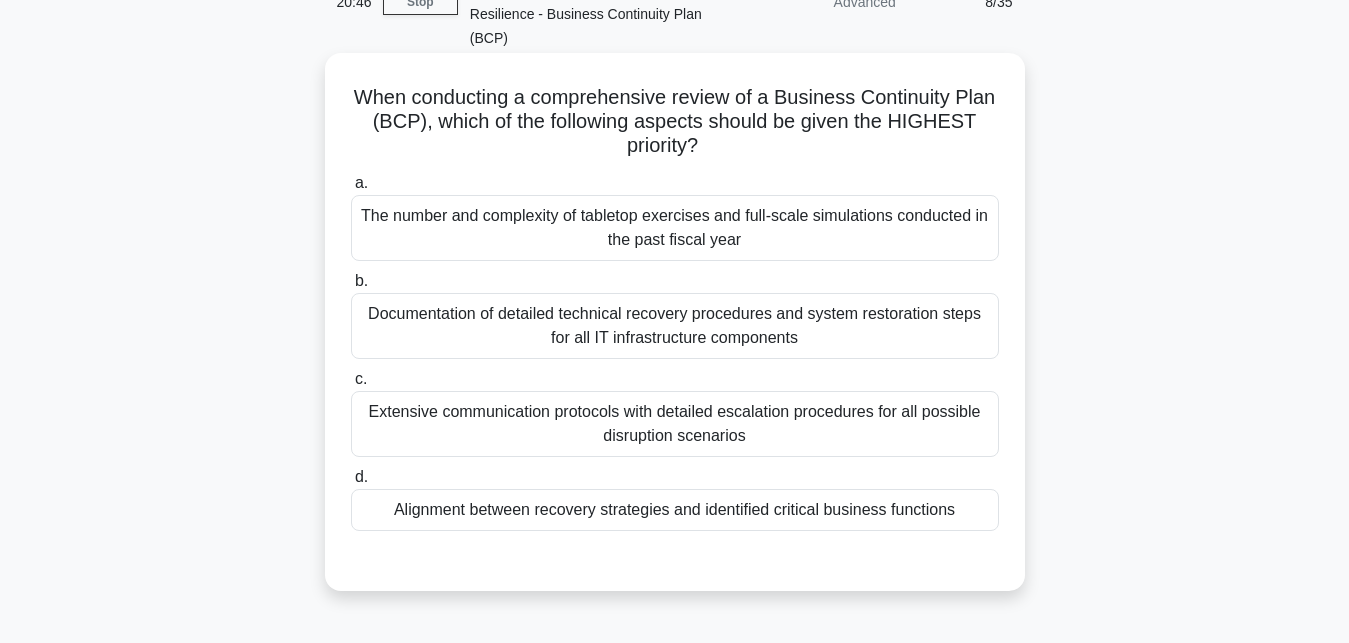 click on "Alignment between recovery strategies and identified critical business functions" at bounding box center (675, 510) 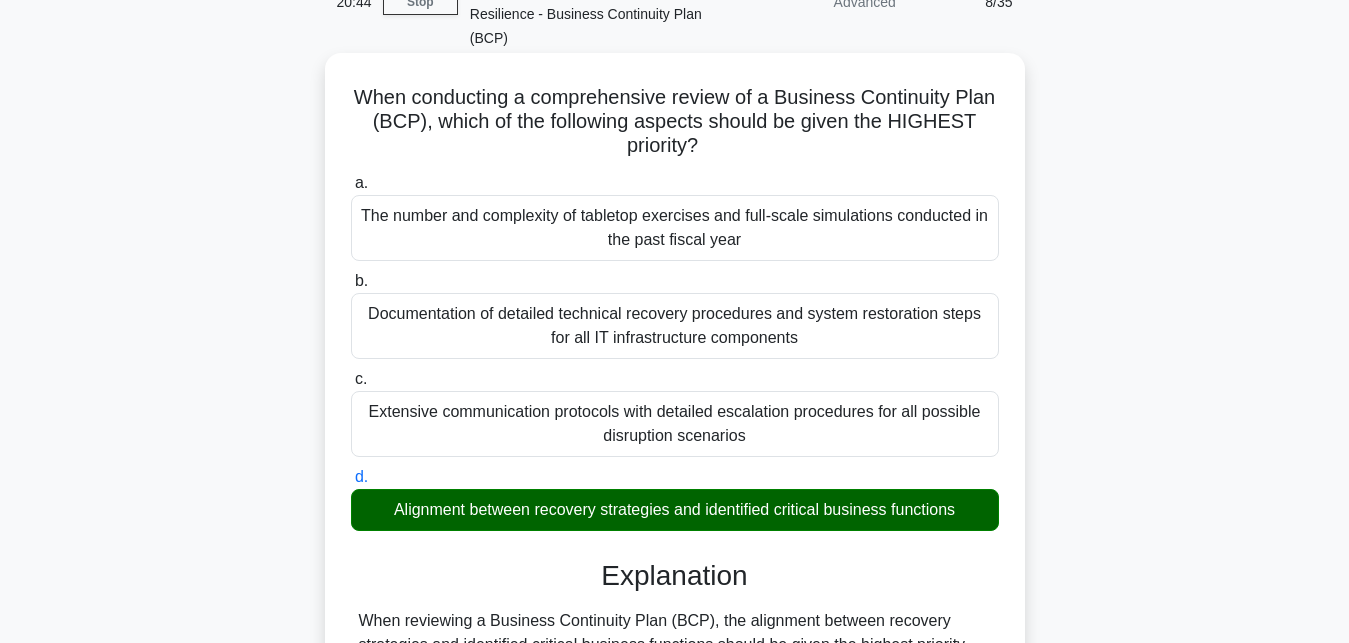 scroll, scrollTop: 233, scrollLeft: 0, axis: vertical 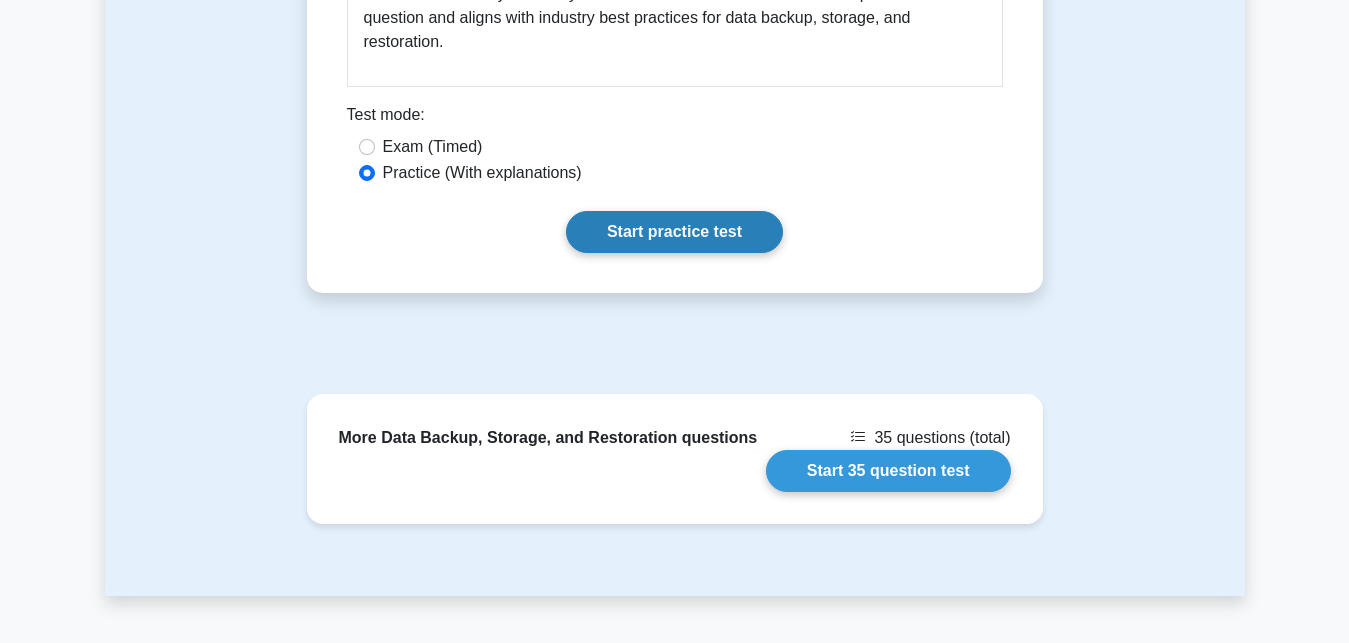 click on "Start practice test" at bounding box center (674, 232) 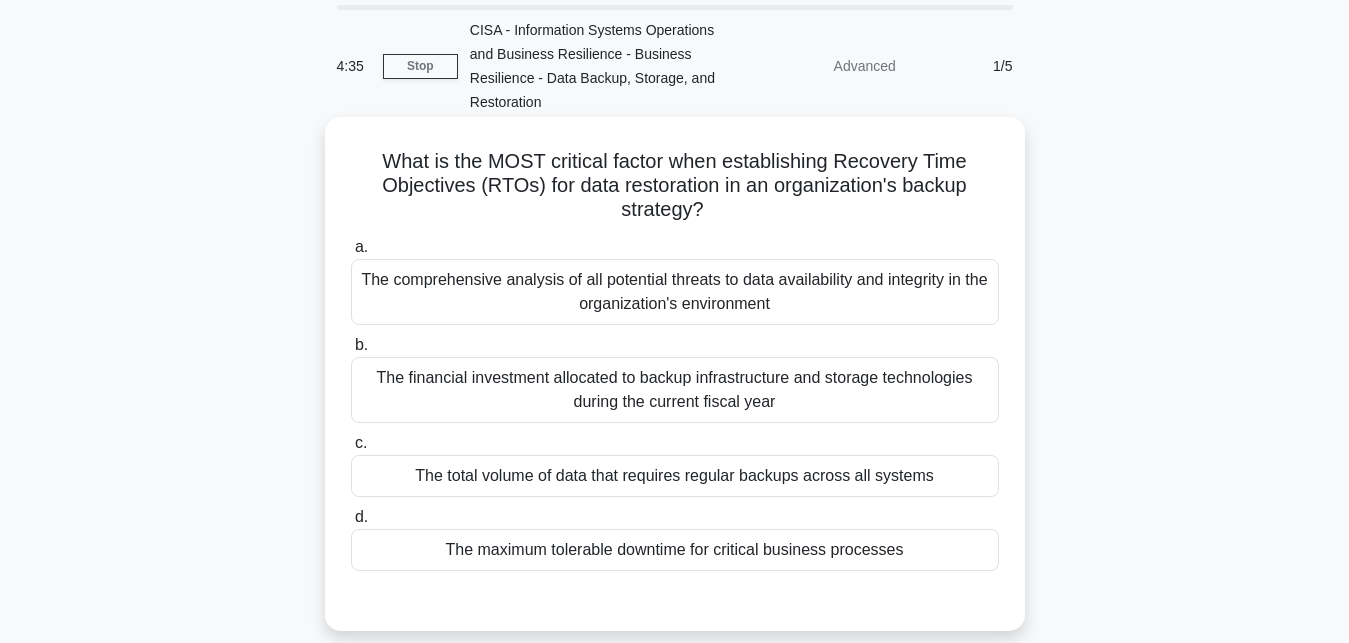 scroll, scrollTop: 102, scrollLeft: 0, axis: vertical 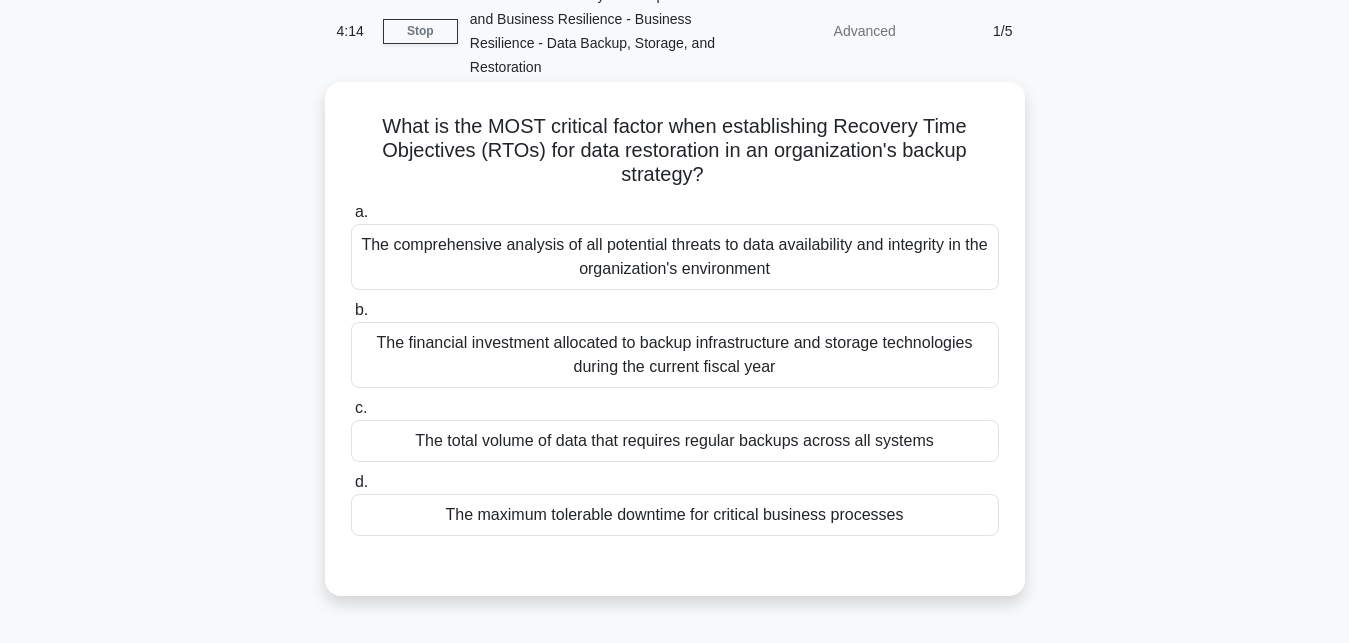 click on "The maximum tolerable downtime for critical business processes" at bounding box center [675, 515] 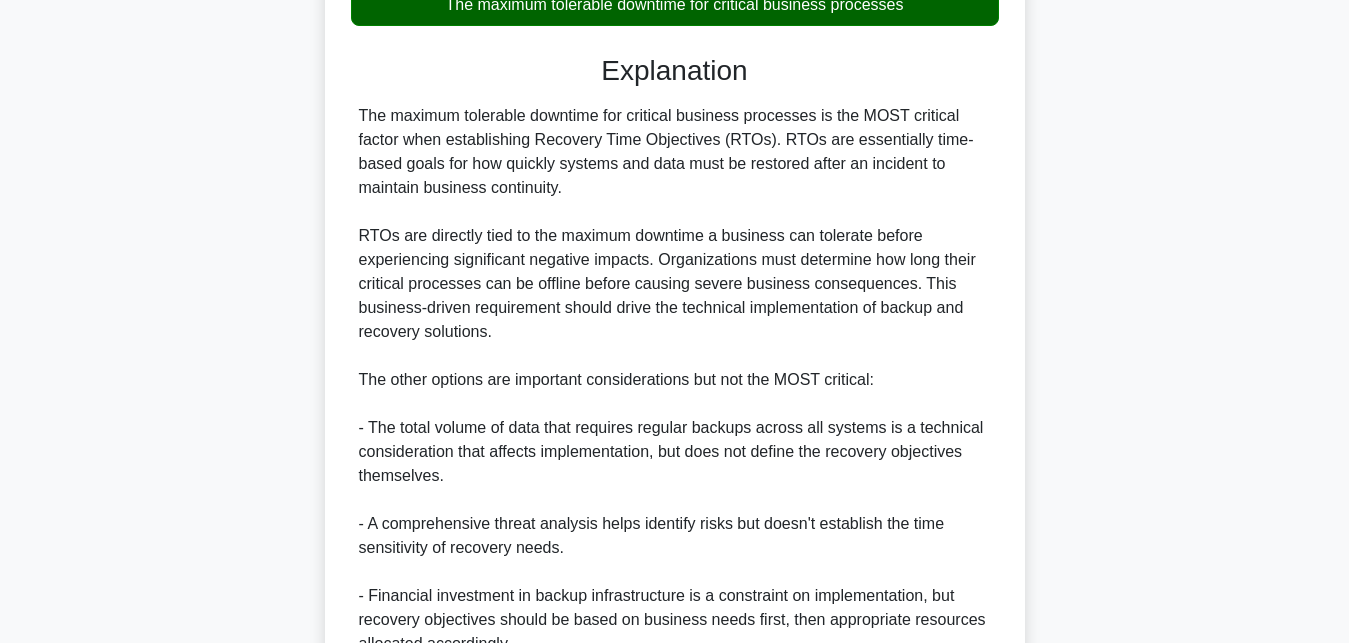 scroll, scrollTop: 808, scrollLeft: 0, axis: vertical 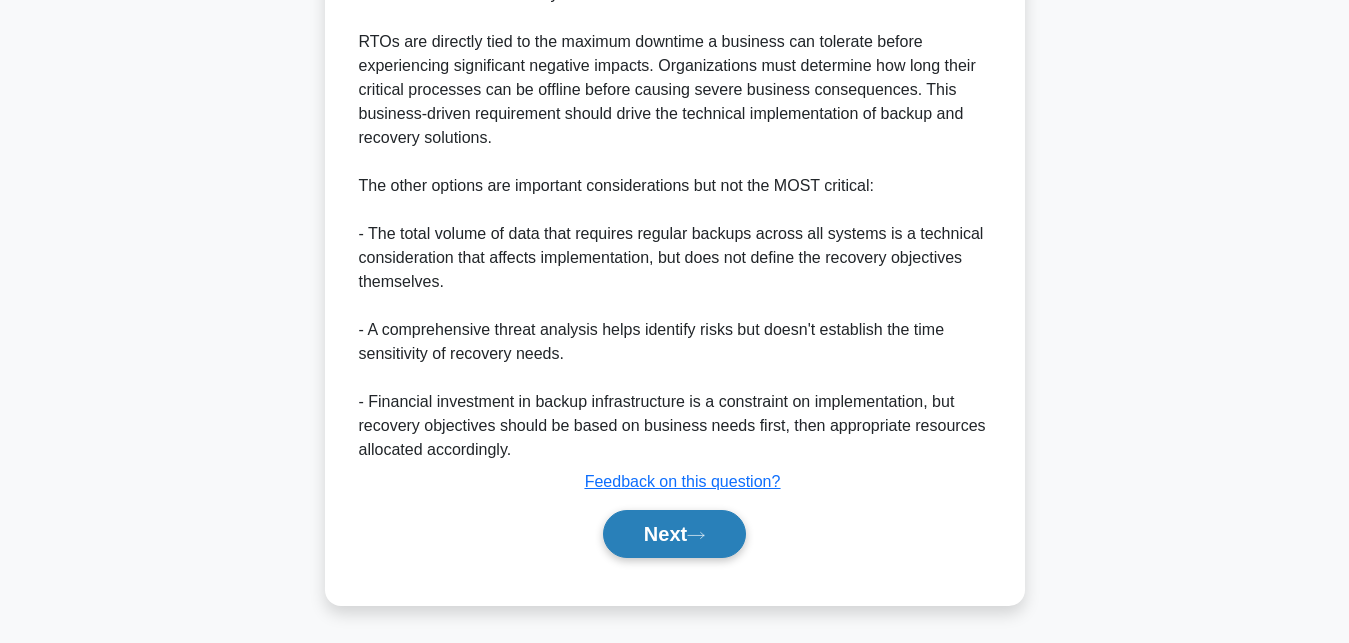 click on "Next" at bounding box center (674, 534) 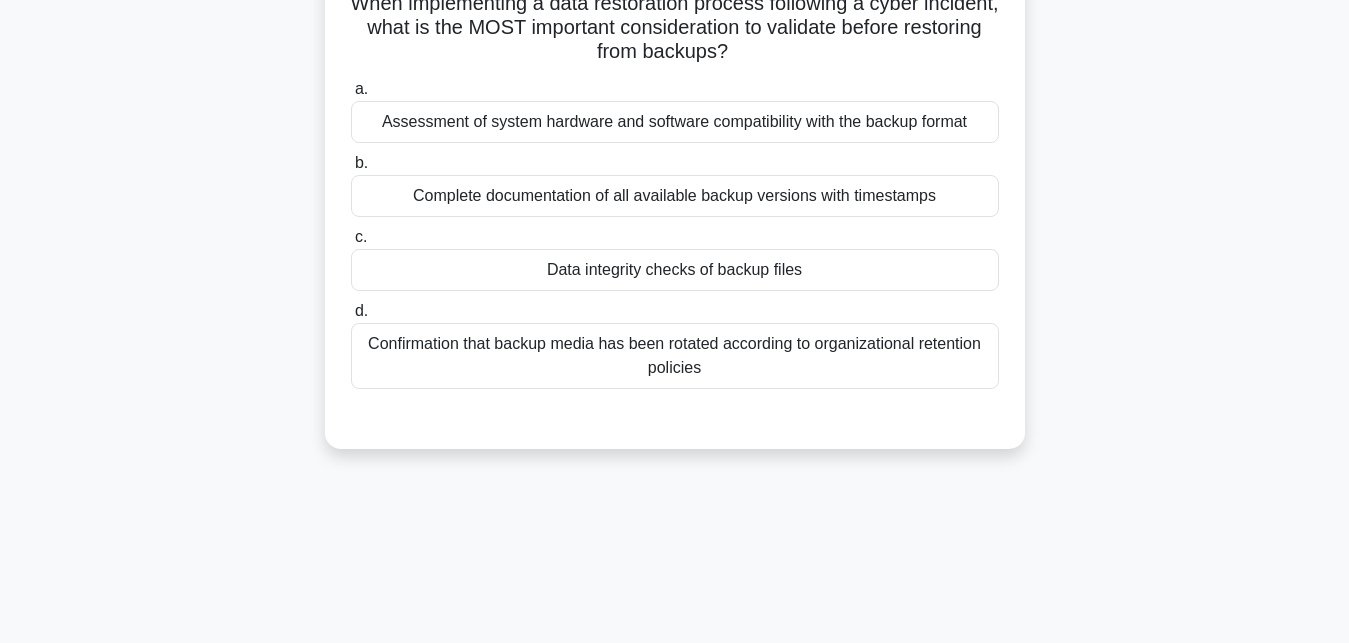 scroll, scrollTop: 29, scrollLeft: 0, axis: vertical 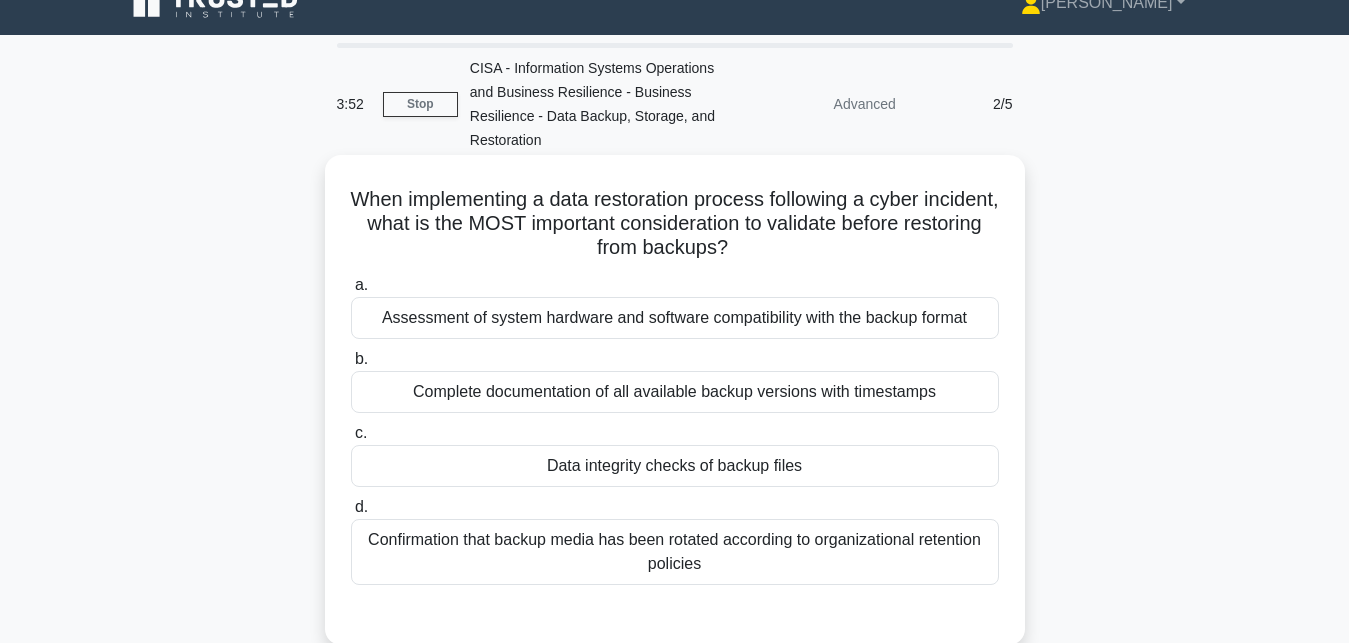 click on "Data integrity checks of backup files" at bounding box center (675, 466) 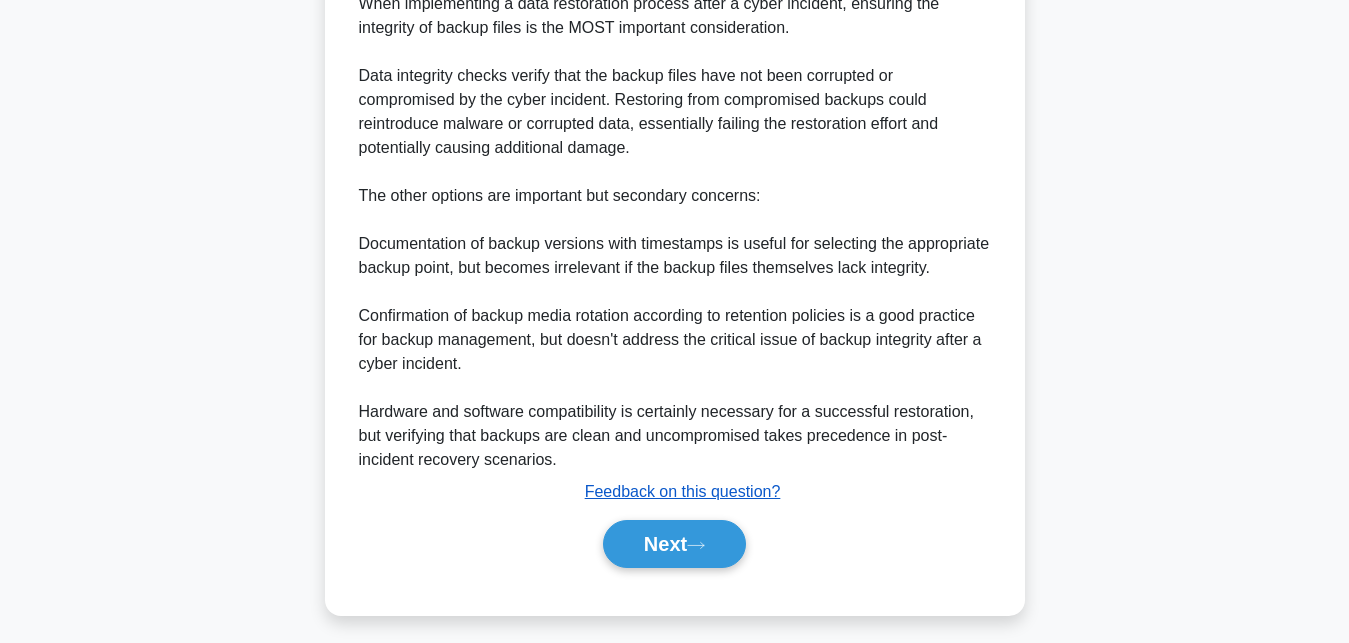 scroll, scrollTop: 736, scrollLeft: 0, axis: vertical 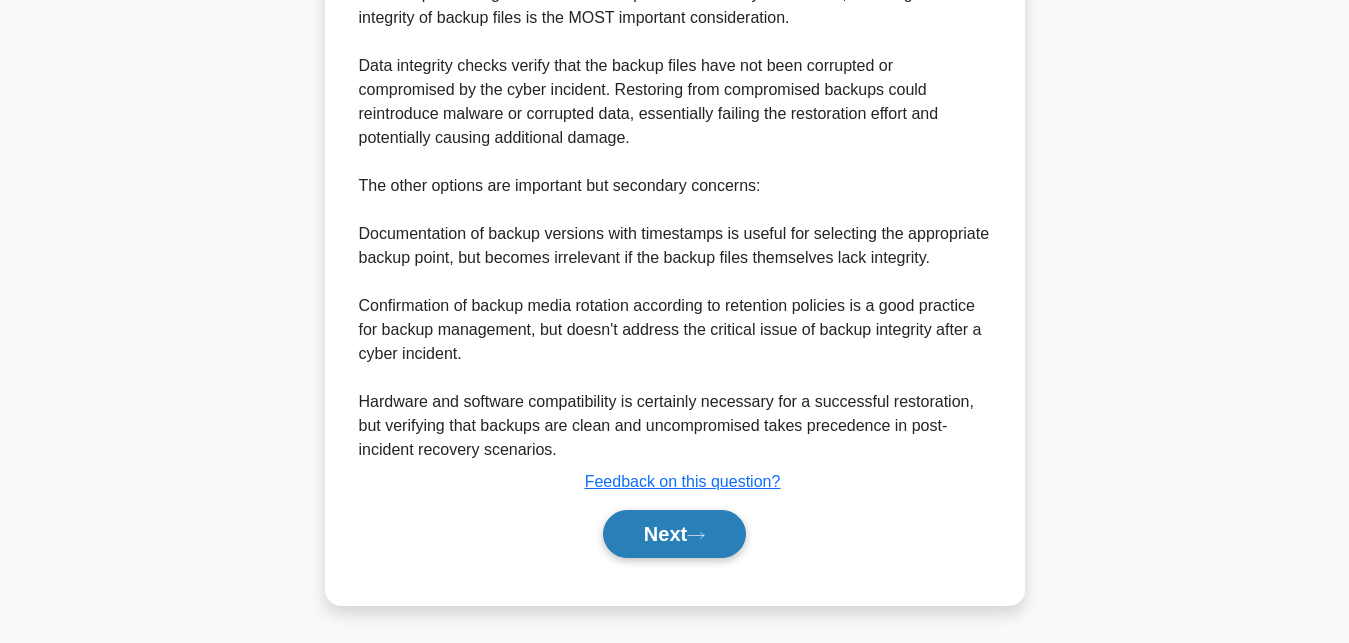 click on "Next" at bounding box center (674, 534) 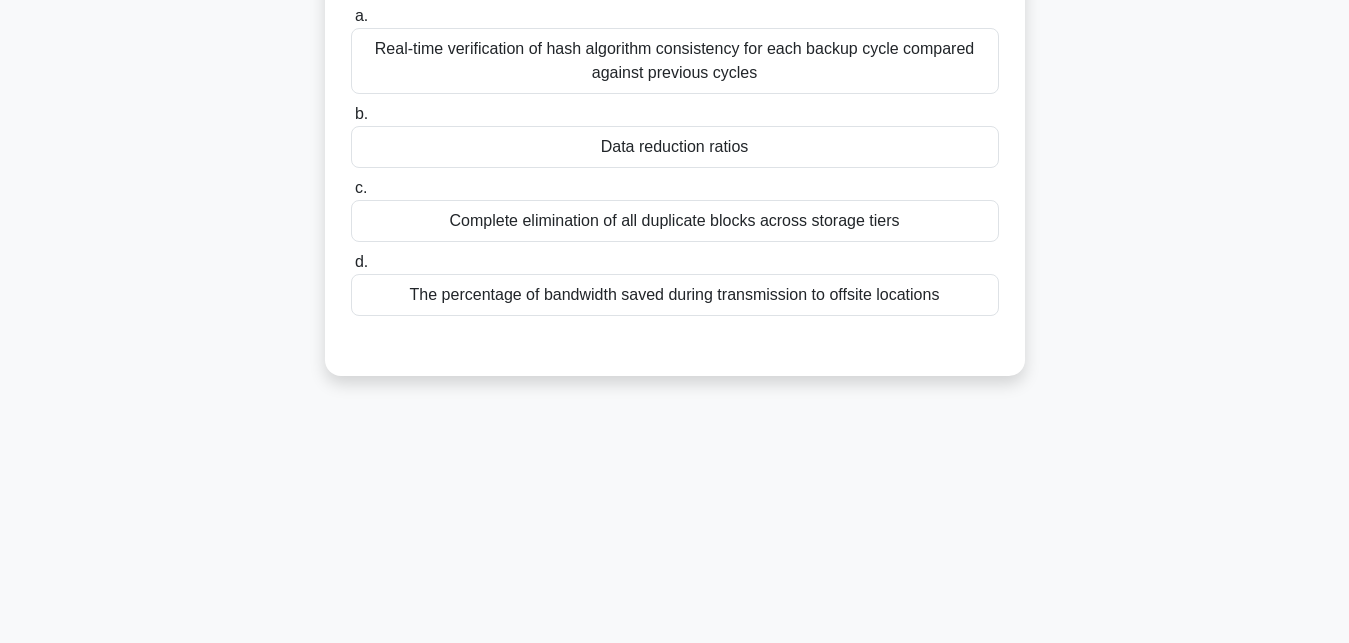 scroll, scrollTop: 306, scrollLeft: 0, axis: vertical 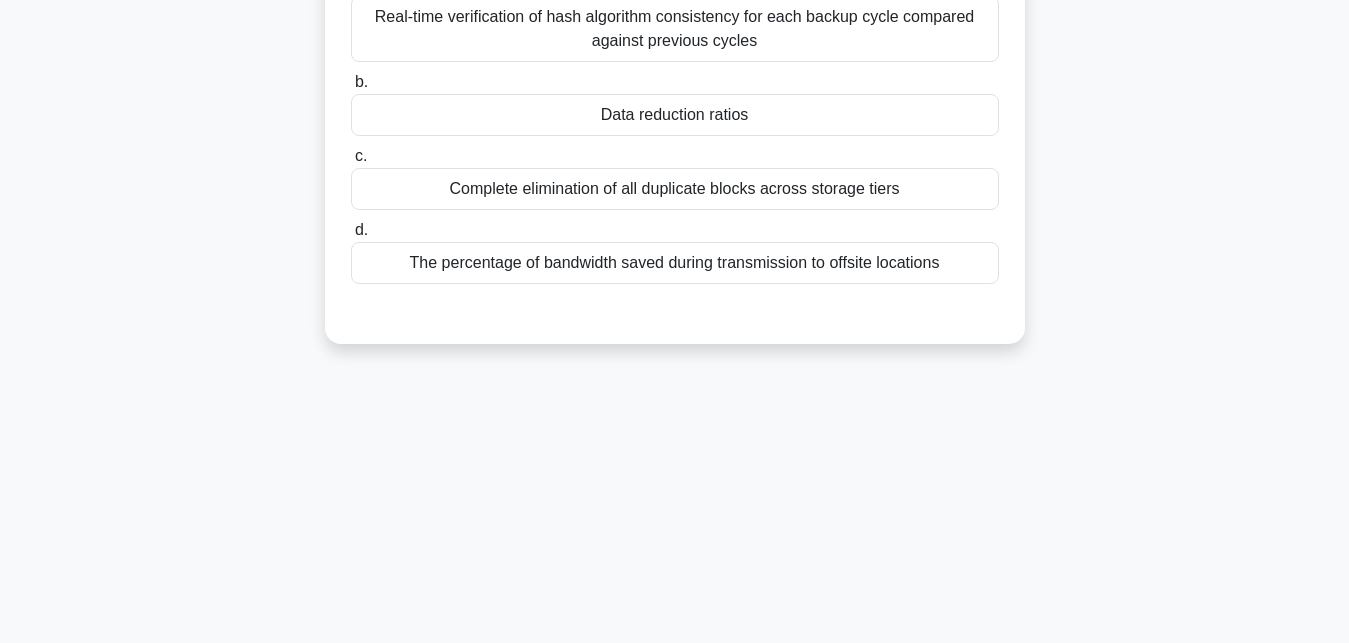 click on "Data reduction ratios" at bounding box center (675, 115) 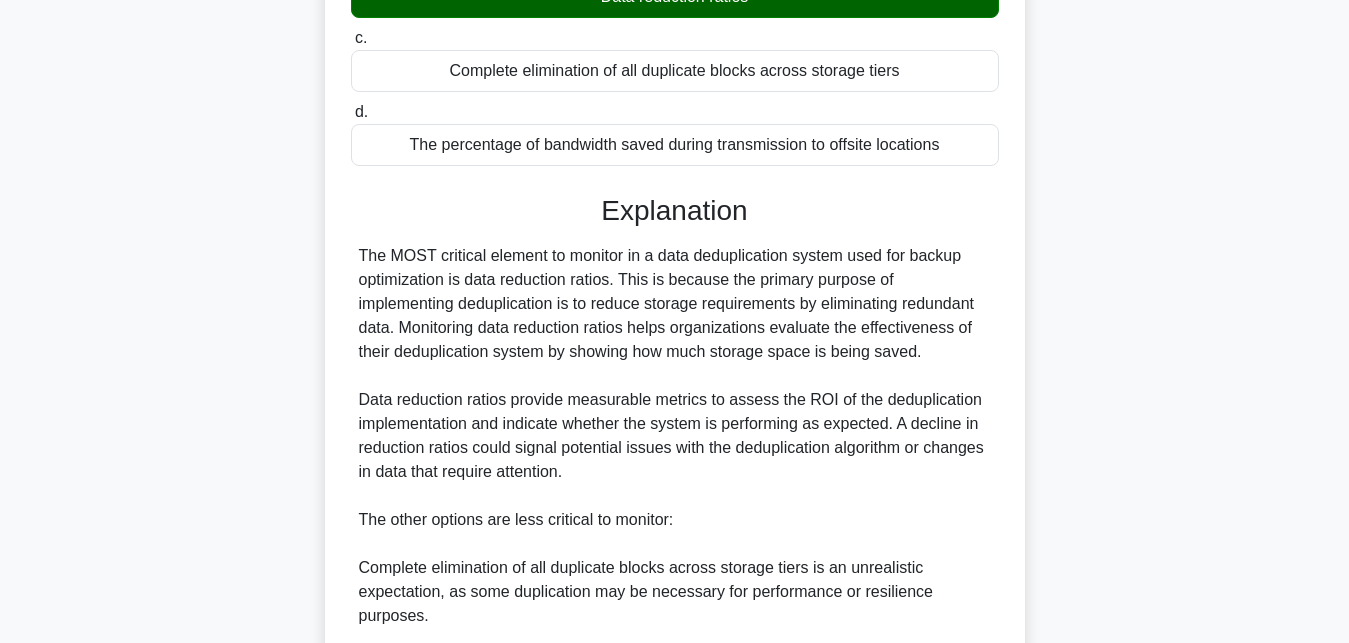 scroll, scrollTop: 714, scrollLeft: 0, axis: vertical 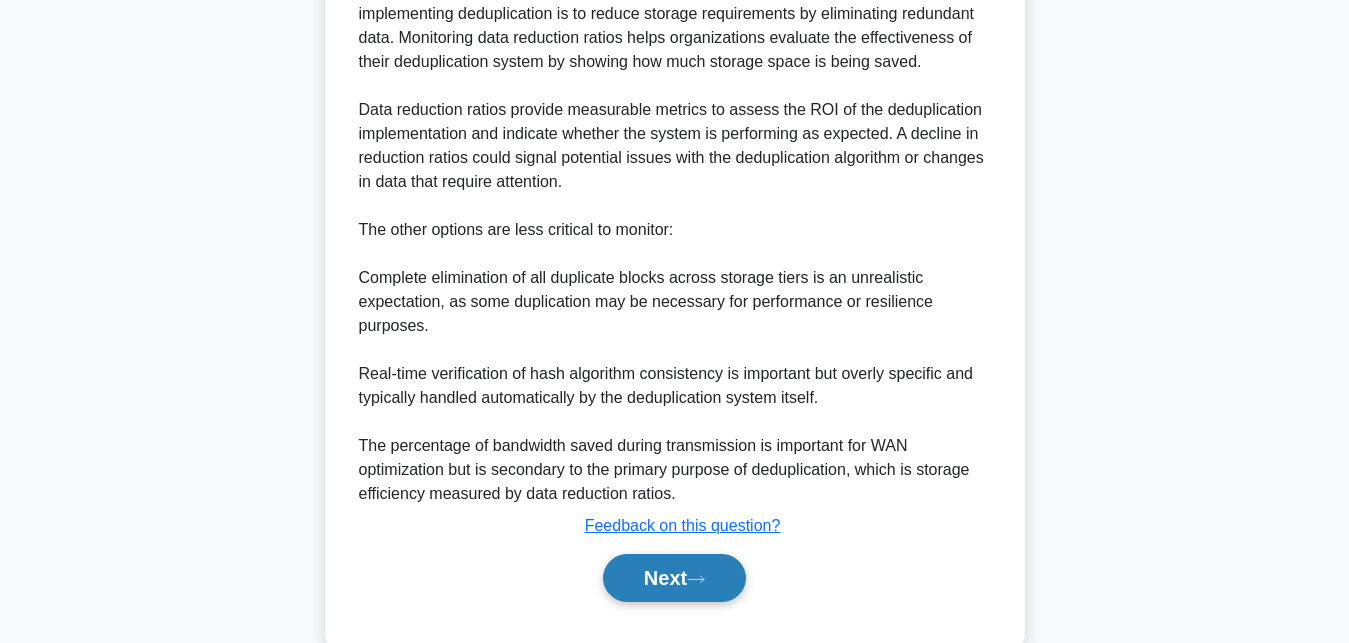click on "Next" at bounding box center (674, 578) 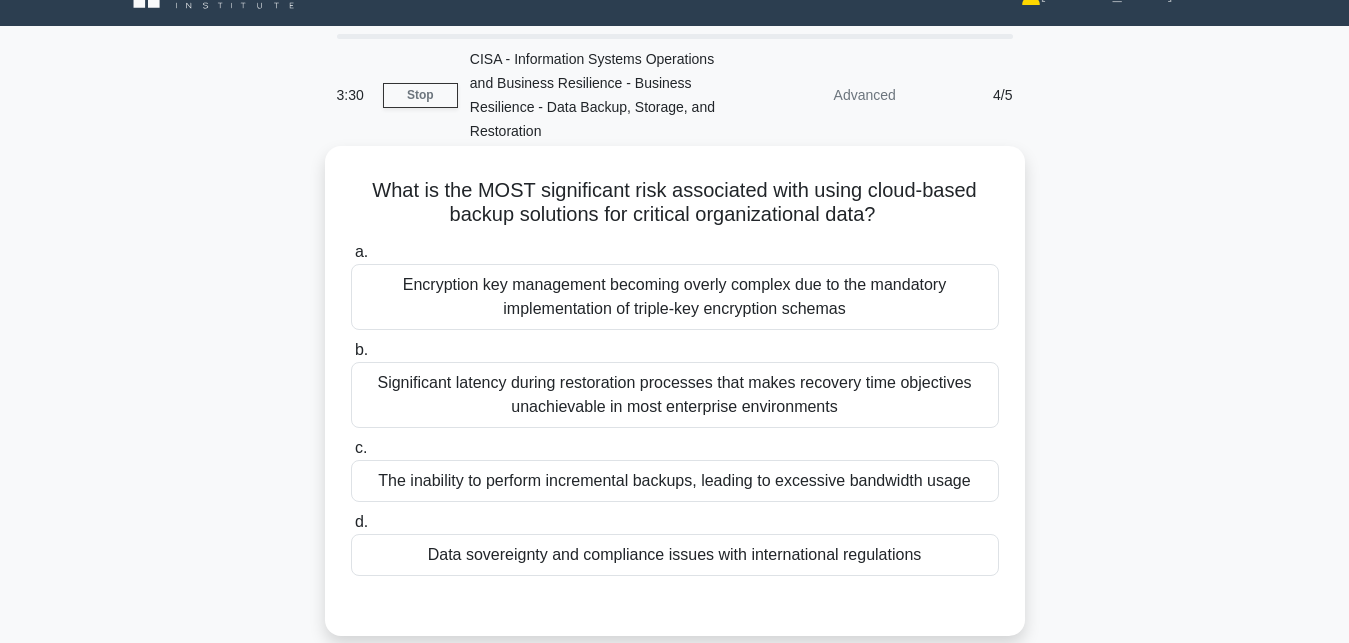 scroll, scrollTop: 0, scrollLeft: 0, axis: both 